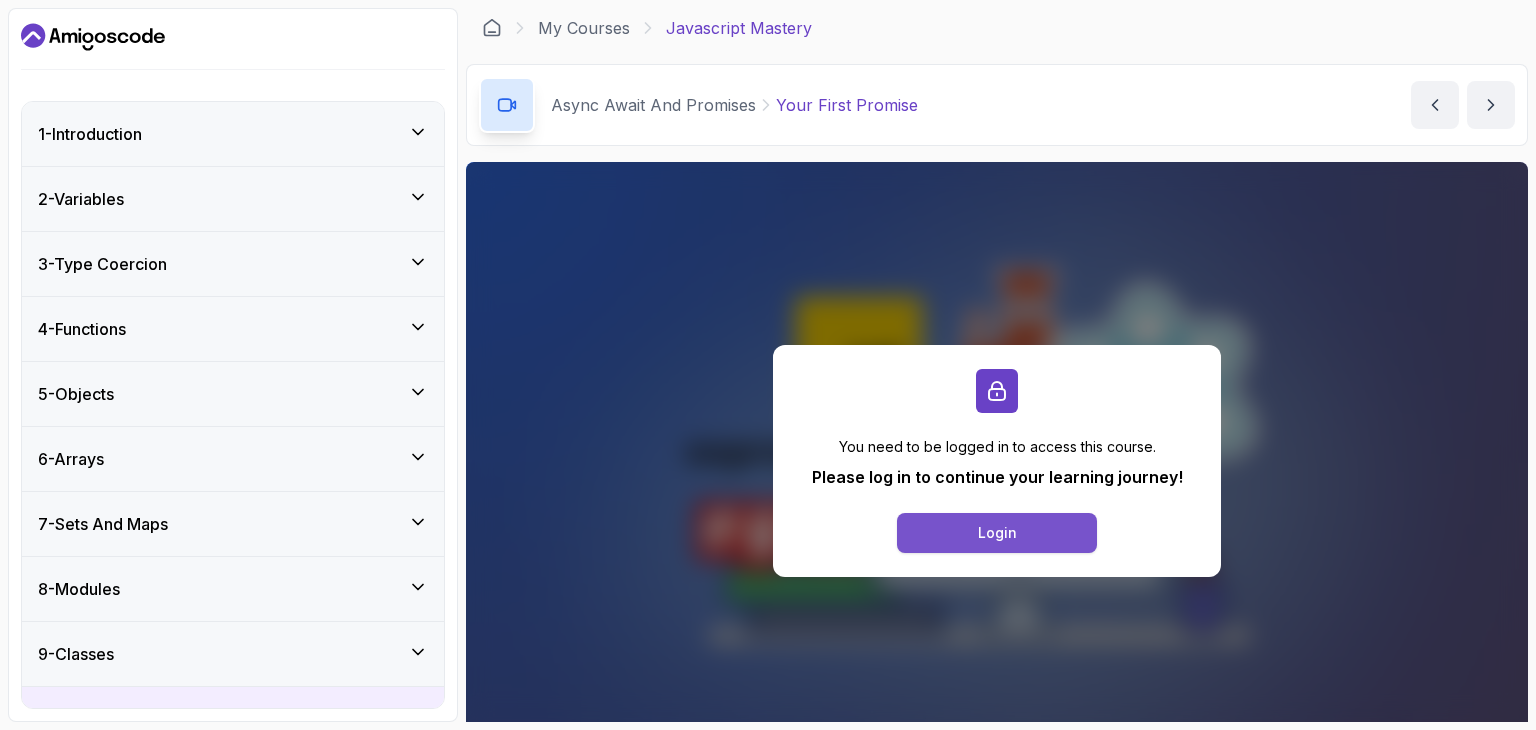 scroll, scrollTop: 0, scrollLeft: 0, axis: both 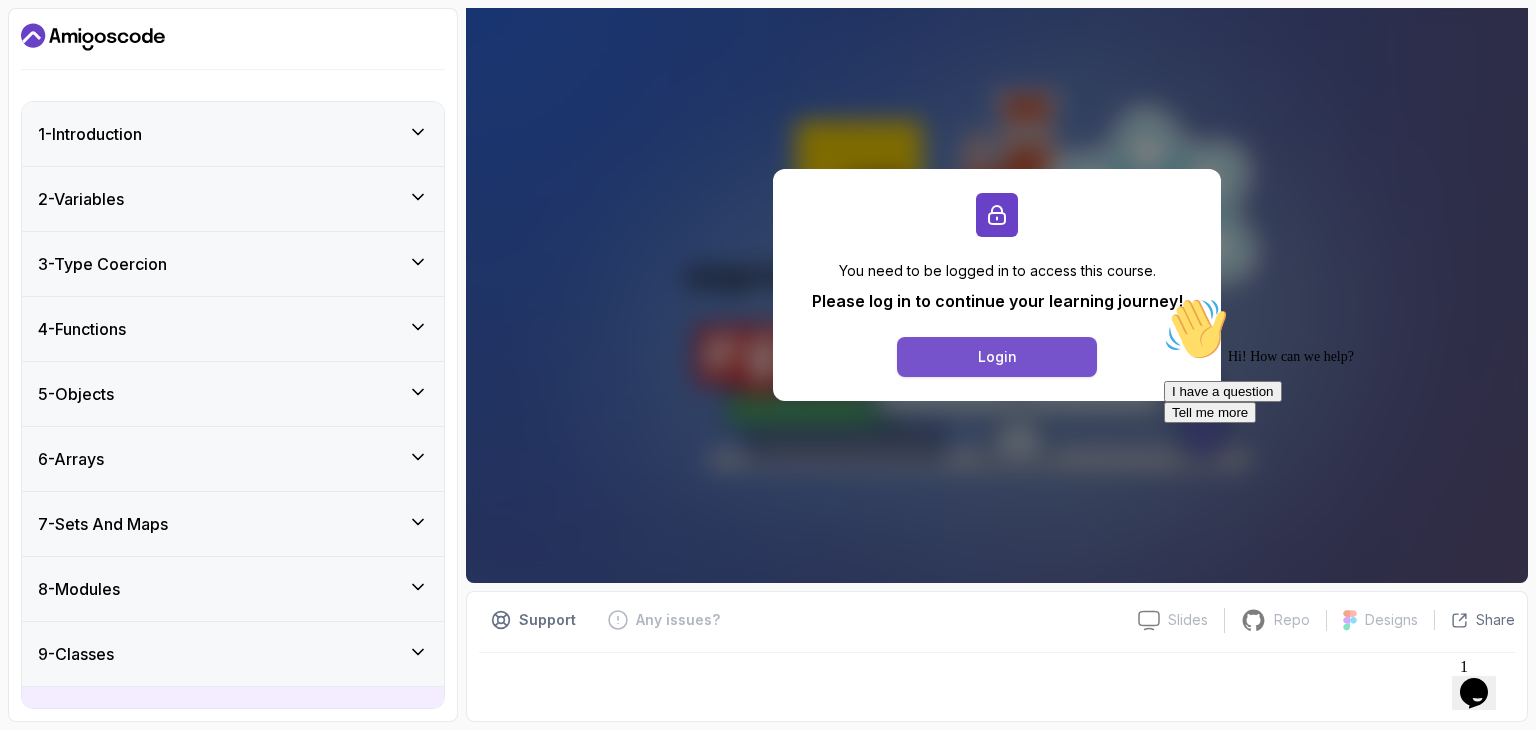 click on "Login" at bounding box center [997, 357] 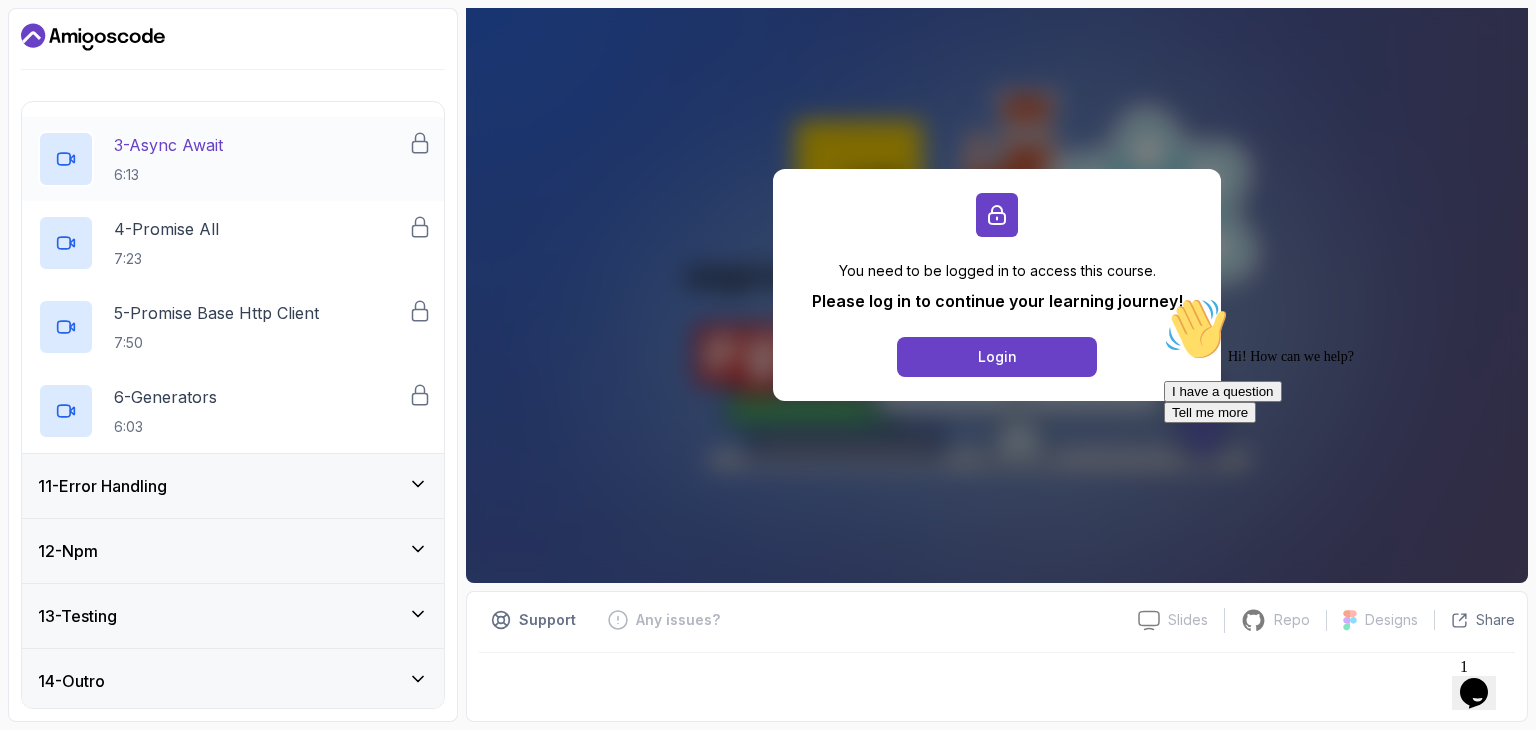 scroll, scrollTop: 804, scrollLeft: 0, axis: vertical 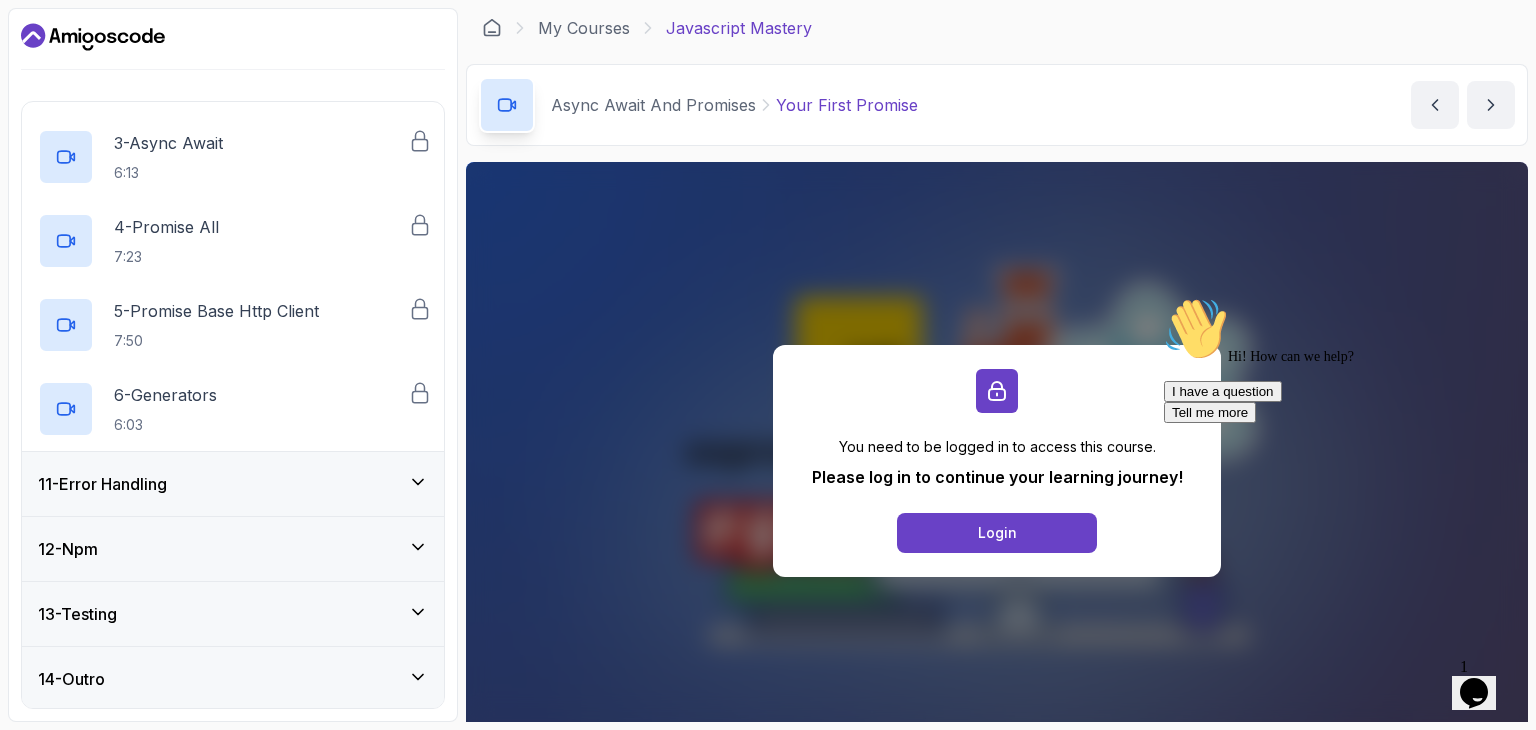 click 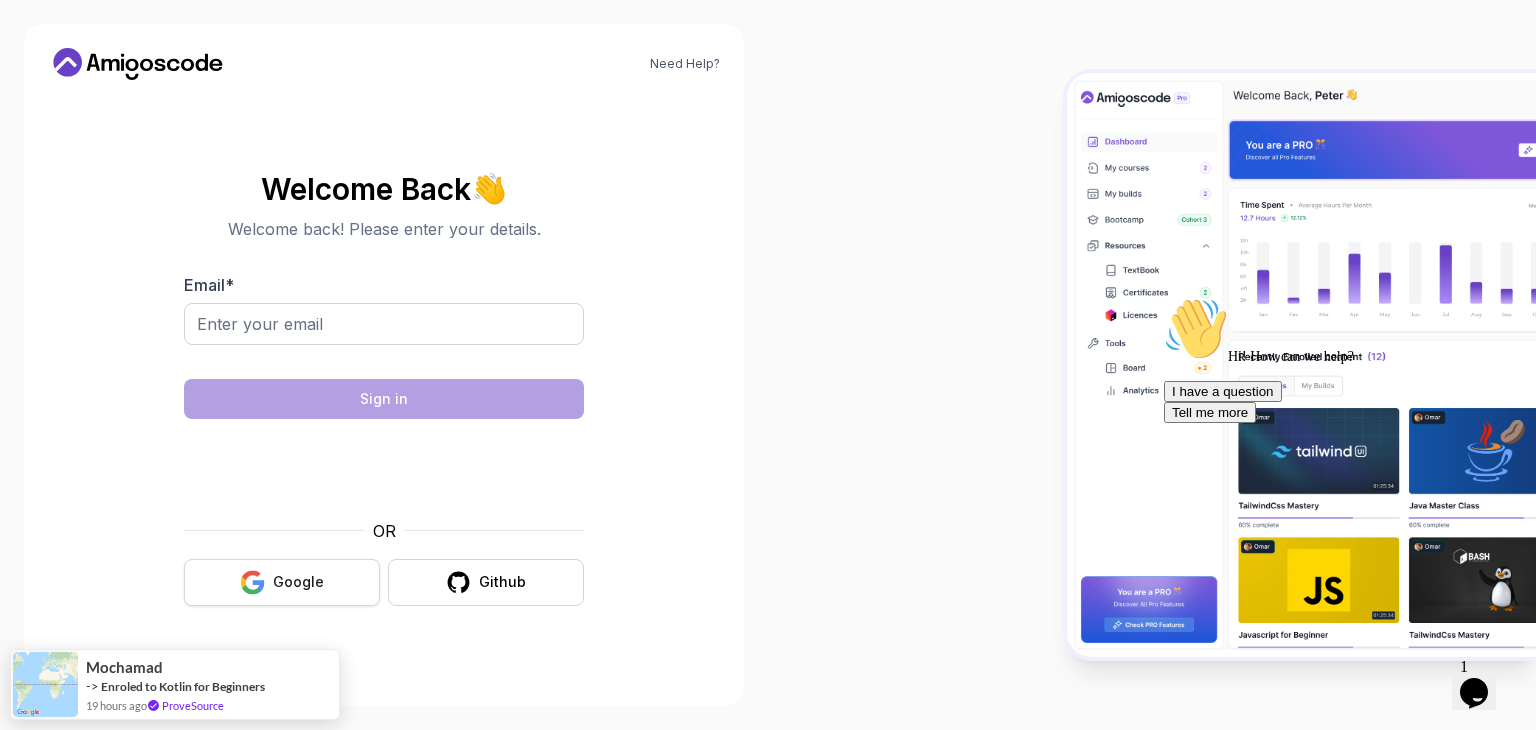 click on "Google" at bounding box center [282, 582] 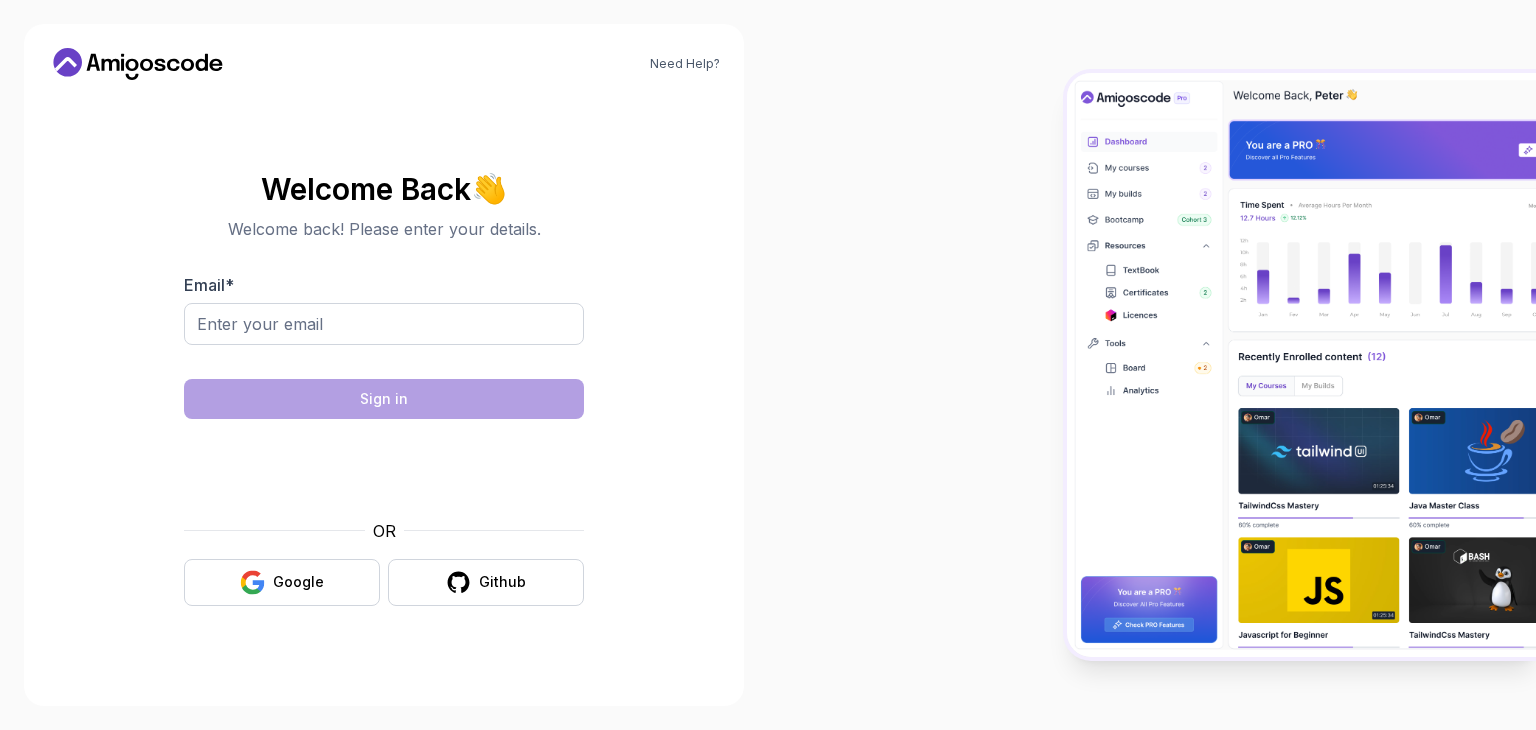scroll, scrollTop: 0, scrollLeft: 0, axis: both 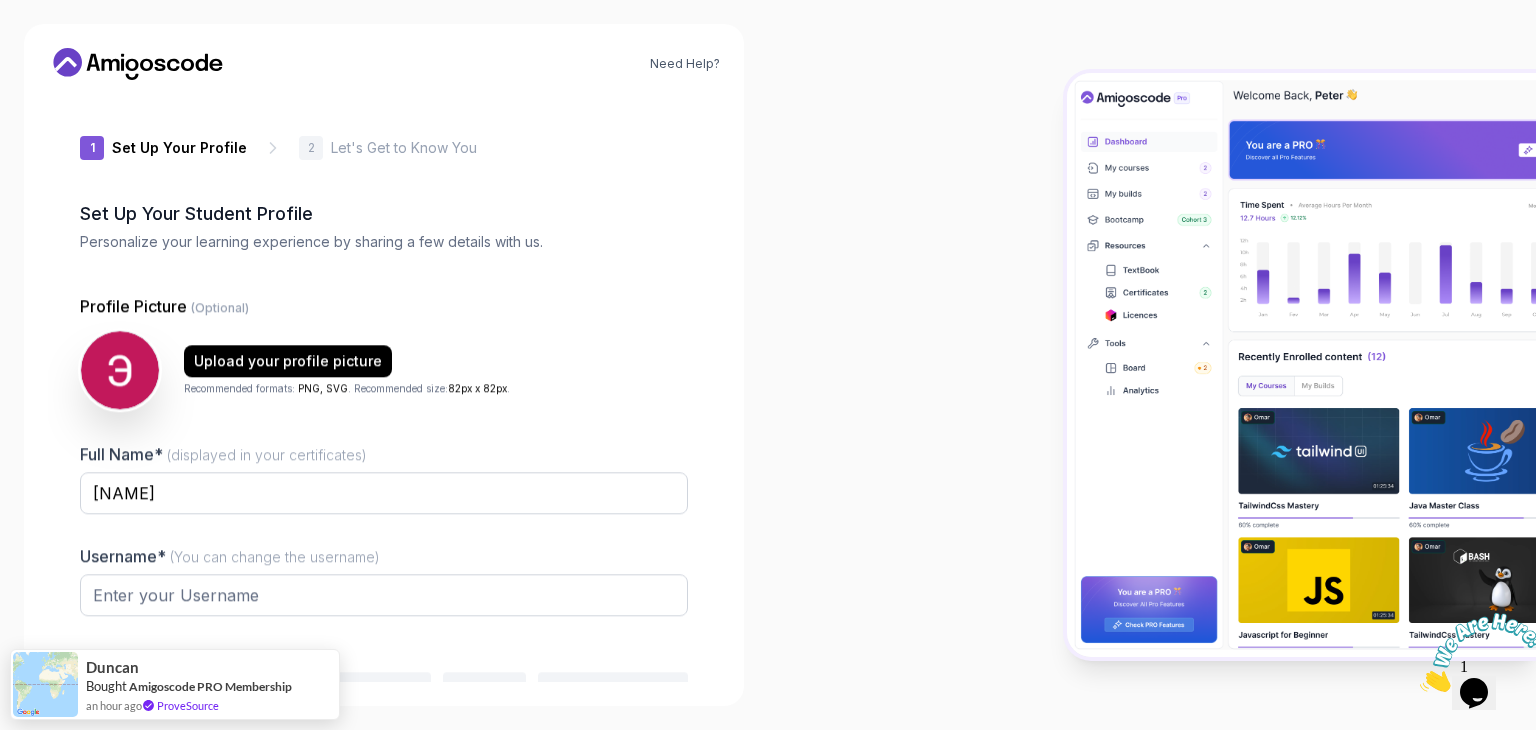 type on "[USERNAME]" 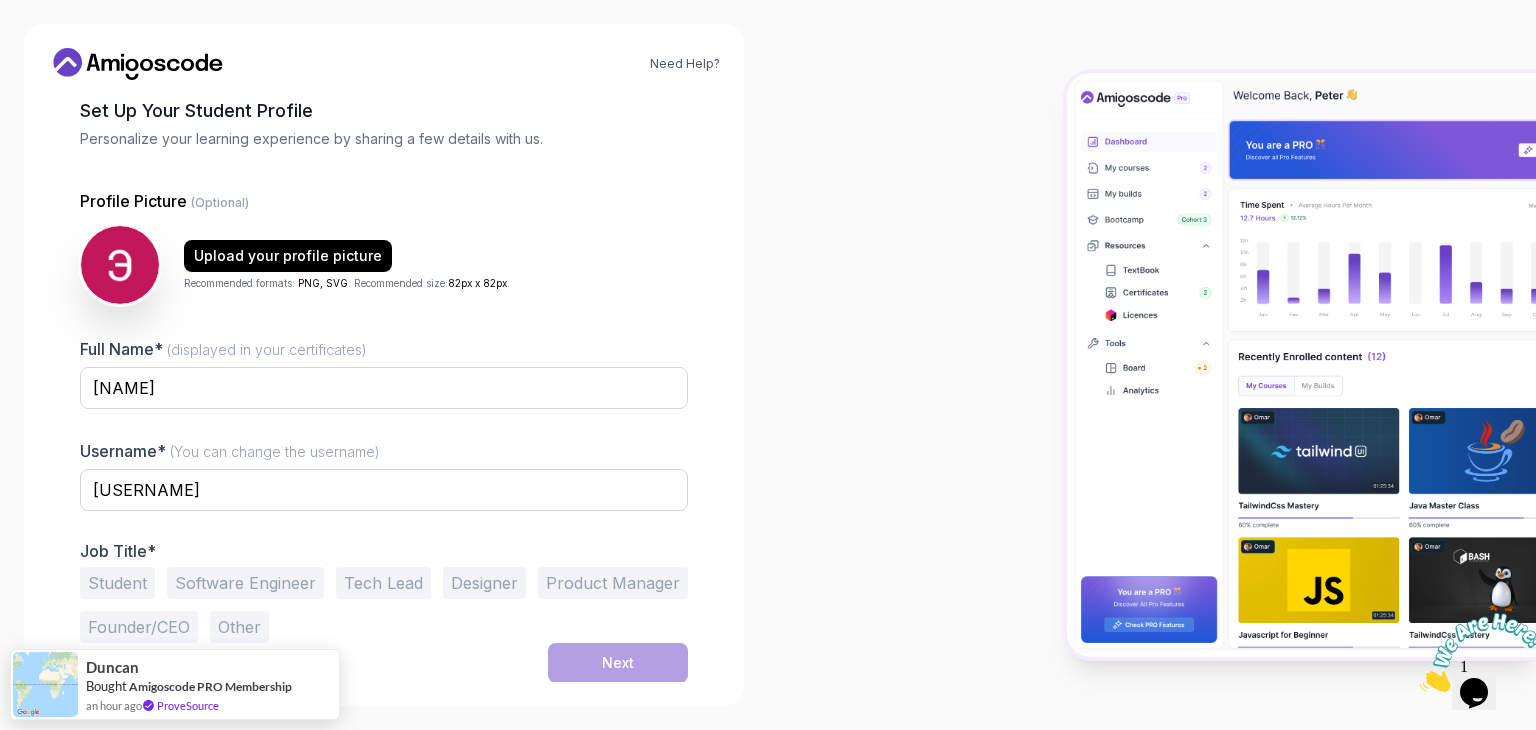 scroll, scrollTop: 104, scrollLeft: 0, axis: vertical 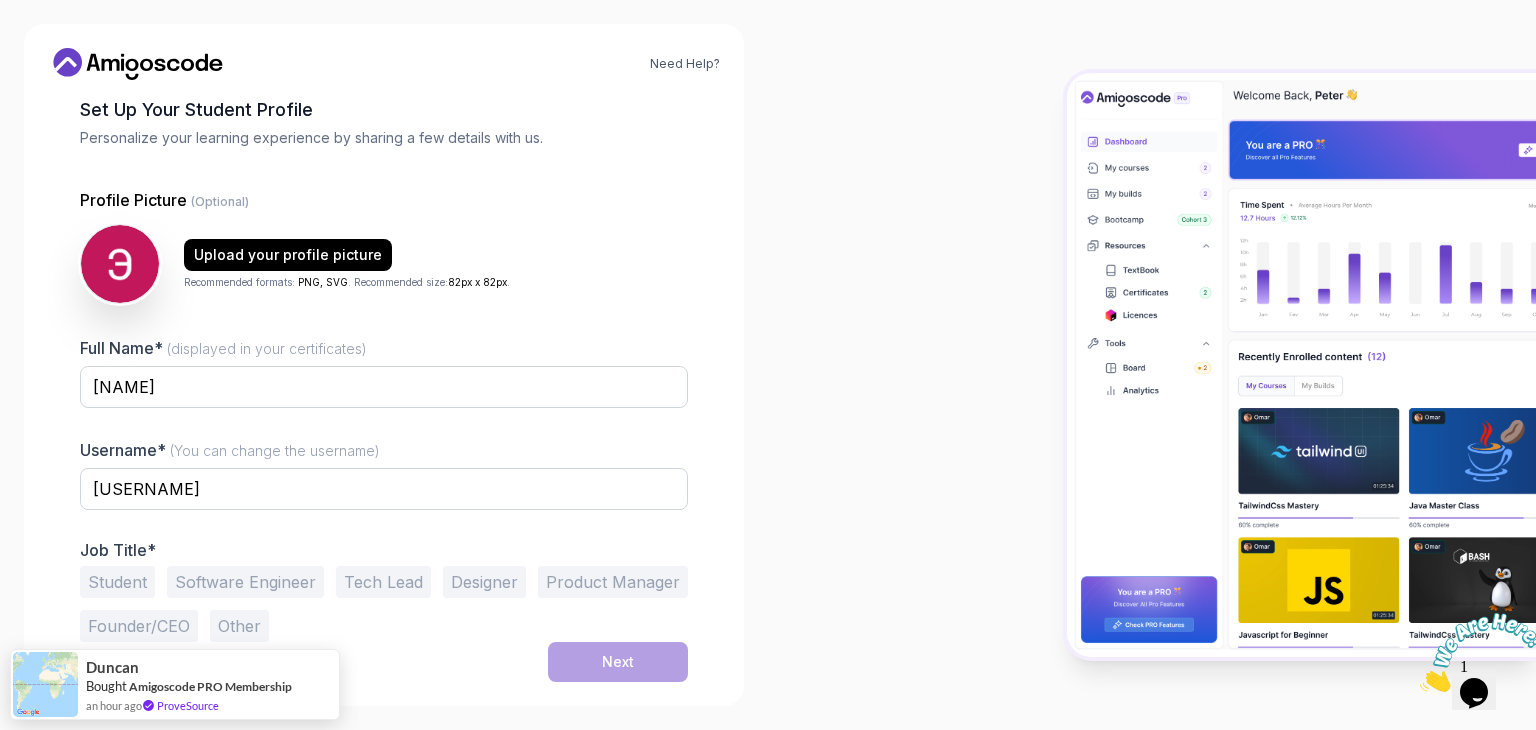click on "Student" at bounding box center [117, 582] 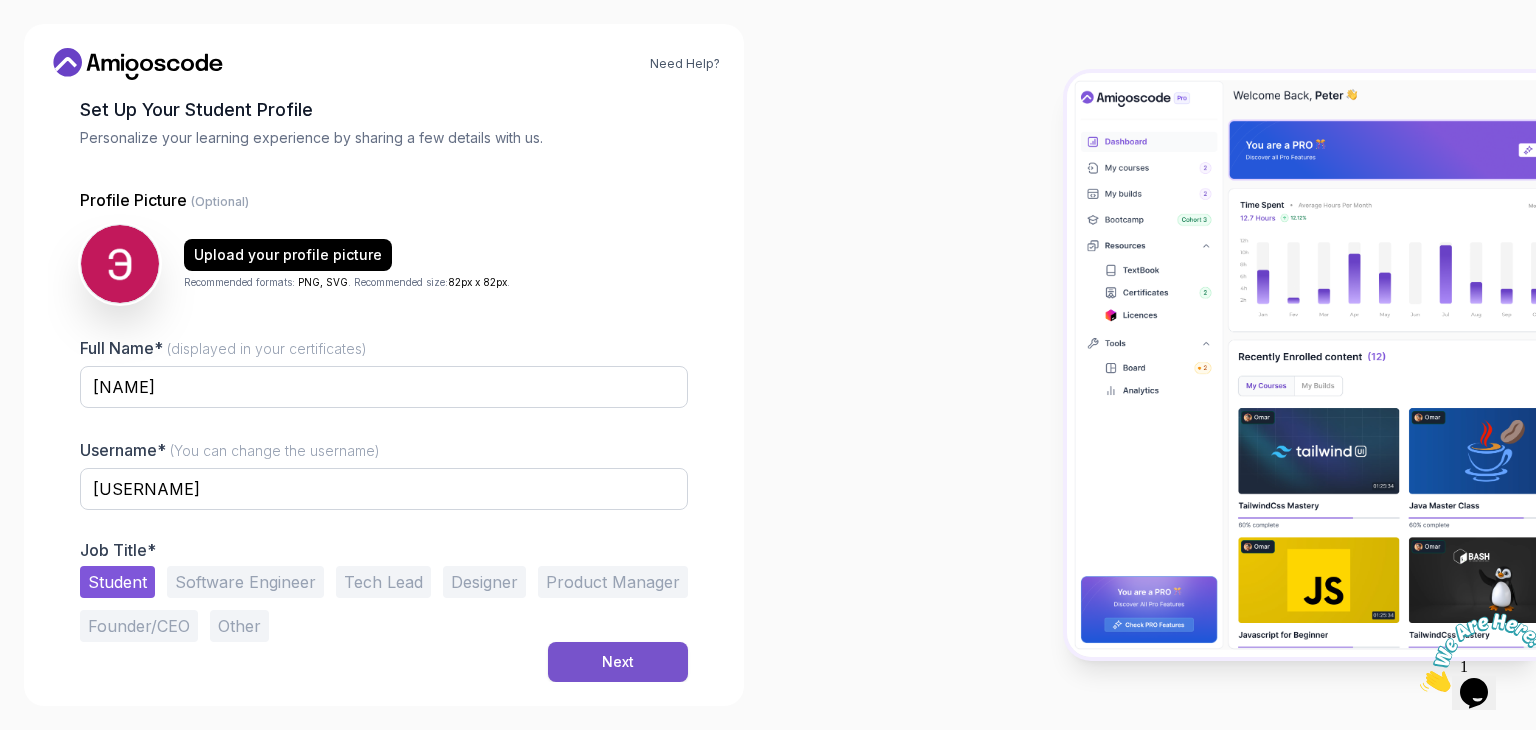 click on "Next" at bounding box center (618, 662) 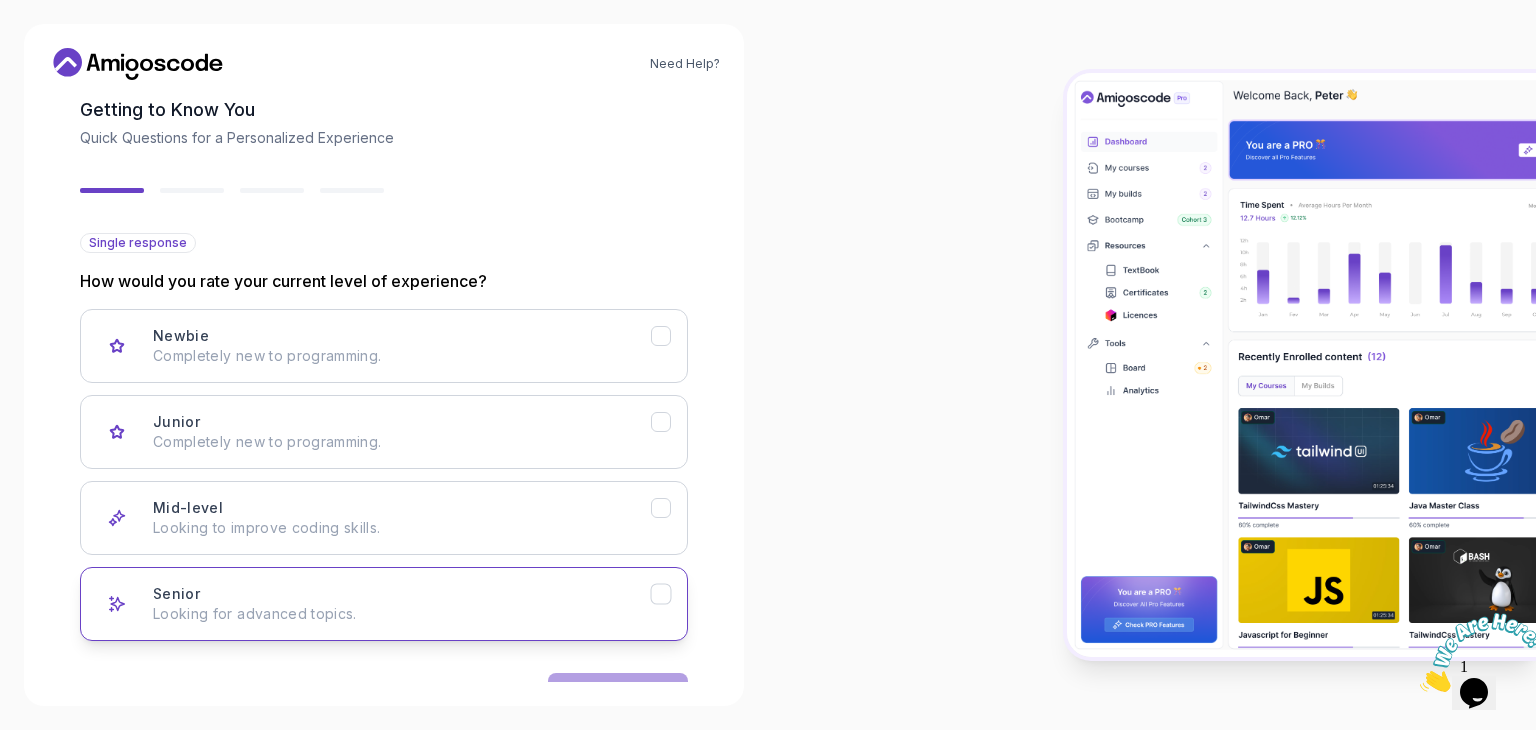 scroll, scrollTop: 165, scrollLeft: 0, axis: vertical 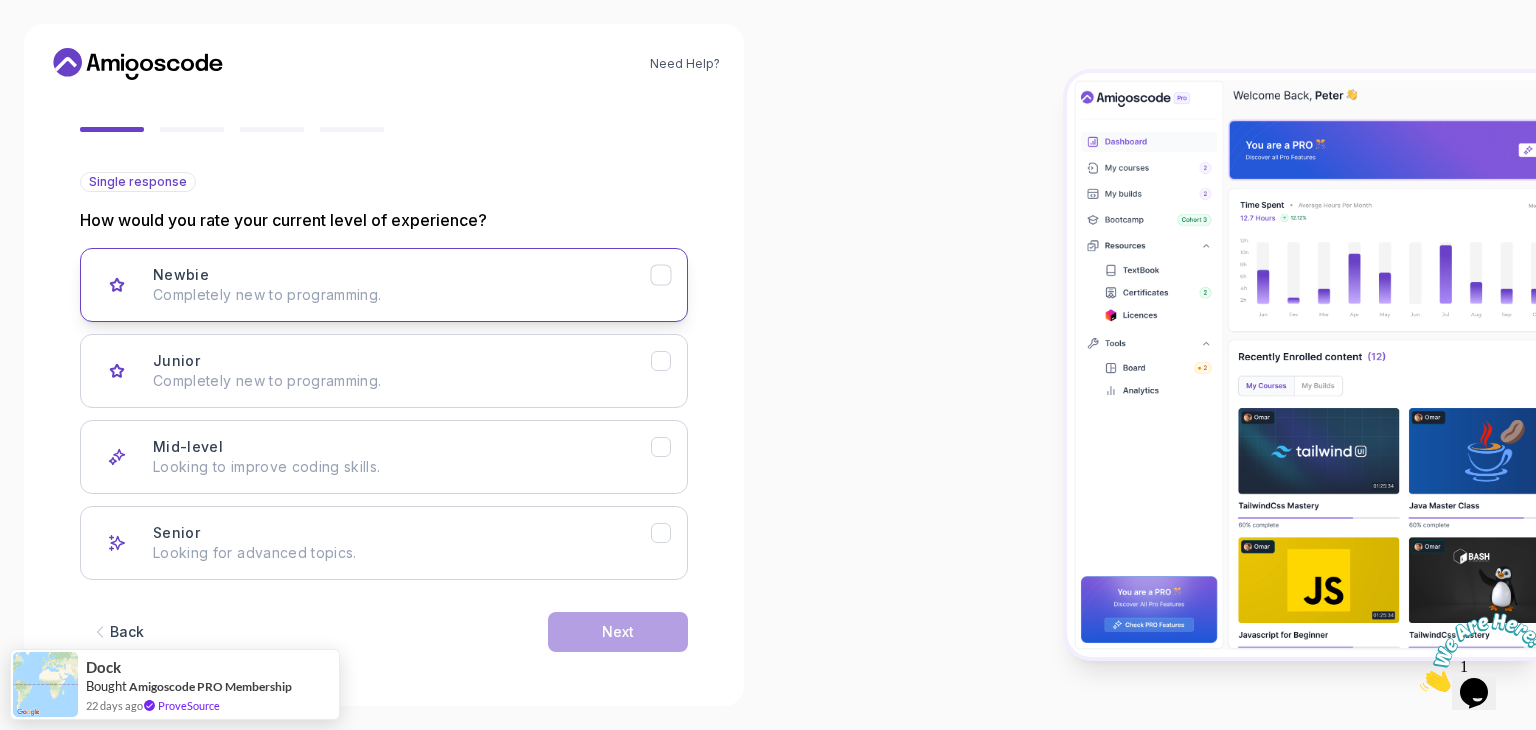 drag, startPoint x: 444, startPoint y: 301, endPoint x: 451, endPoint y: 319, distance: 19.313208 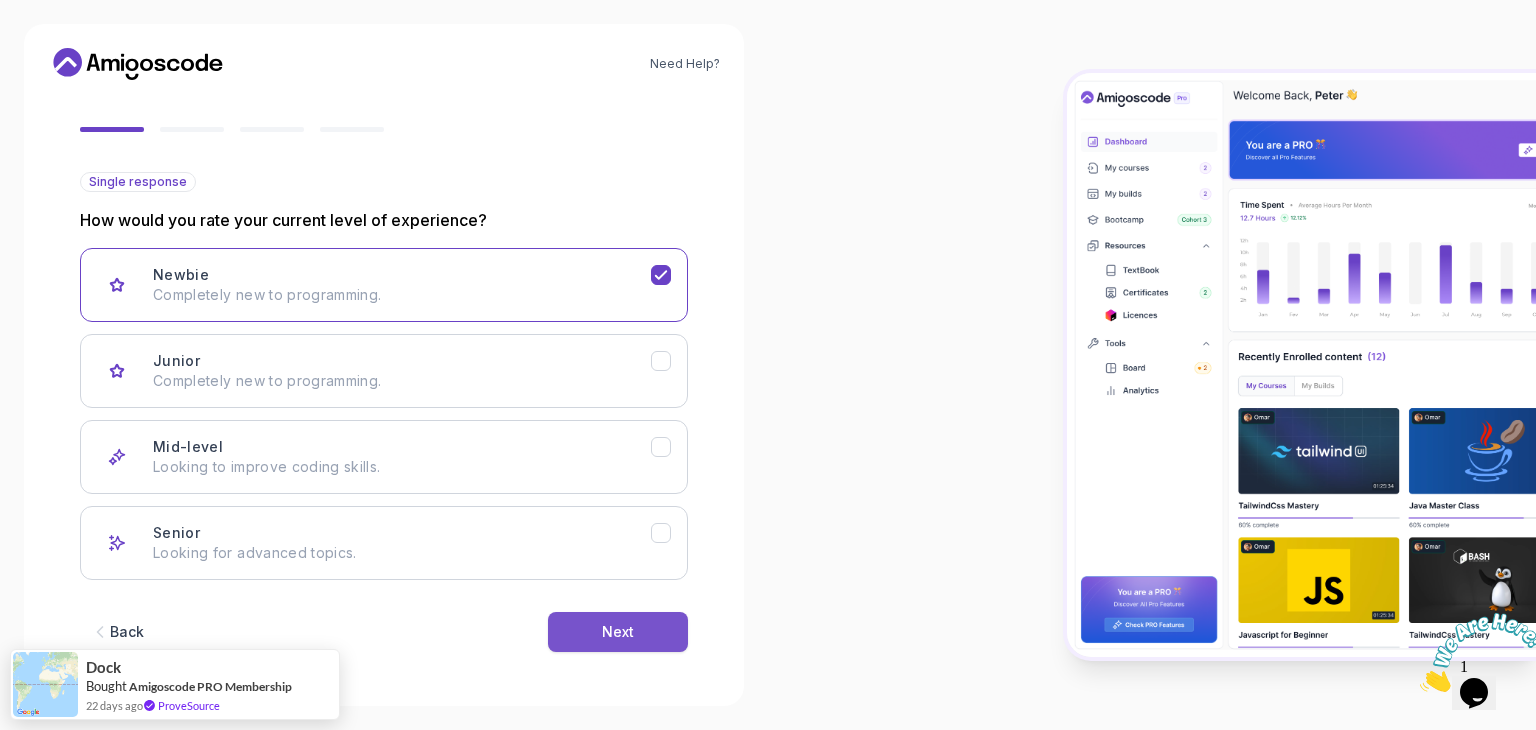 click on "Next" at bounding box center [618, 632] 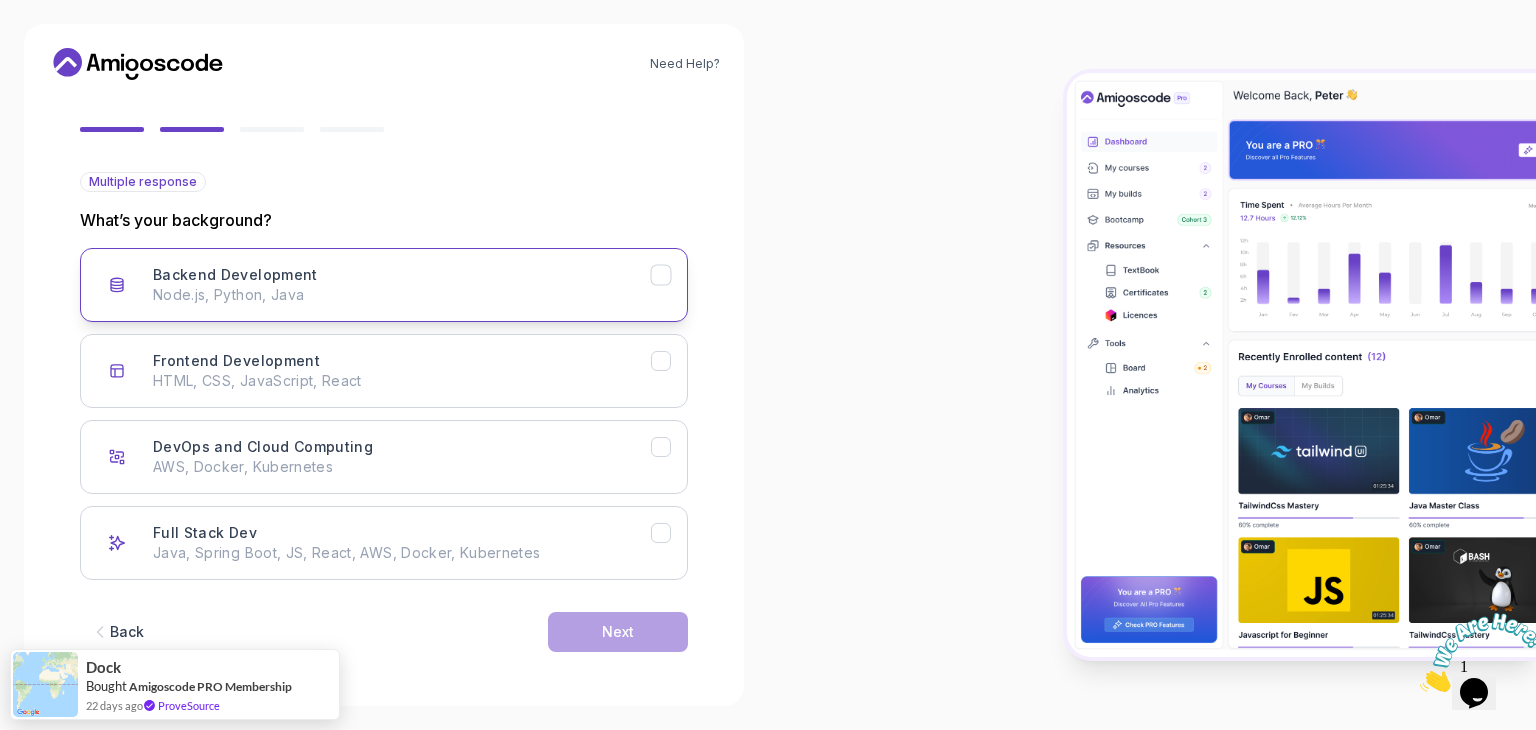 click on "Node.js, Python, Java" at bounding box center [402, 295] 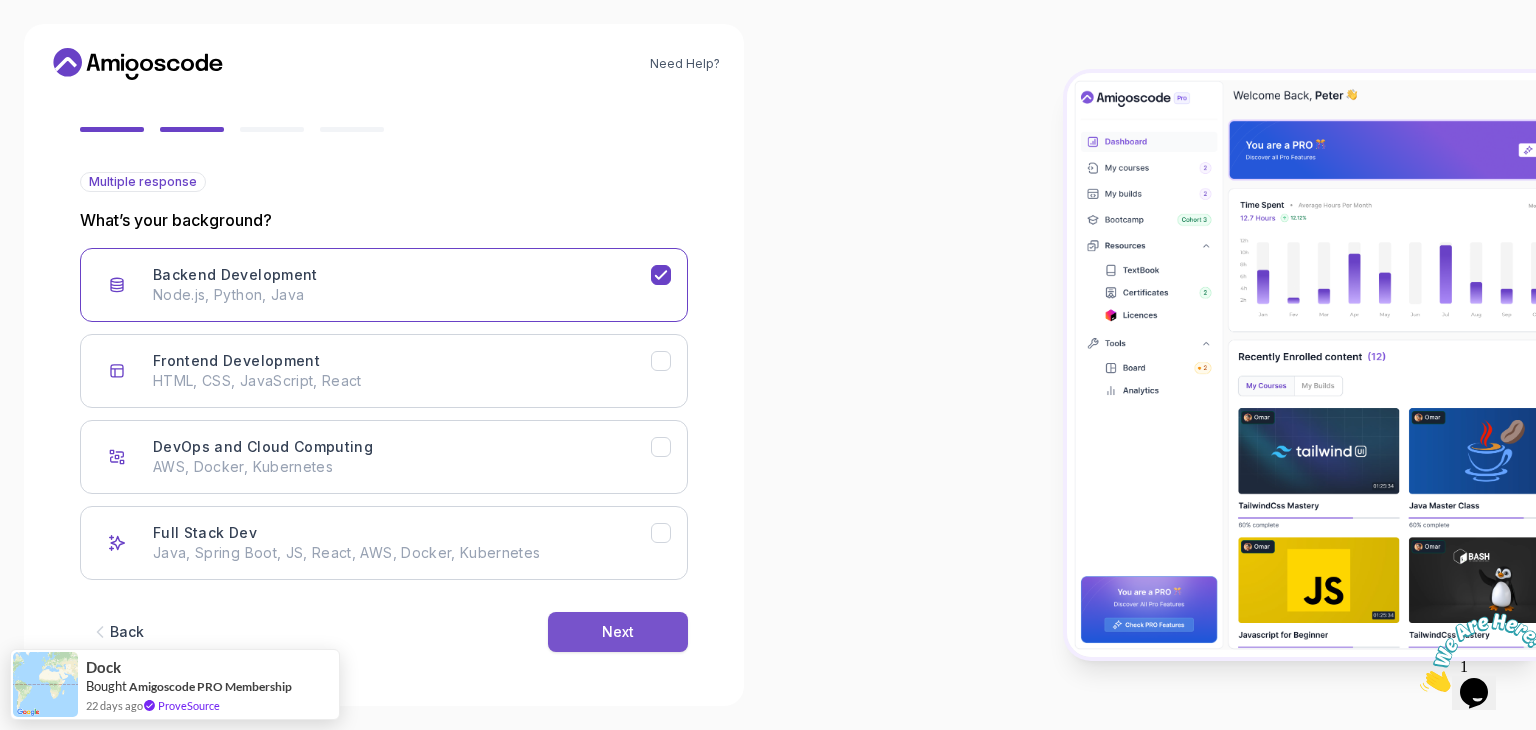 click on "Next" at bounding box center [618, 632] 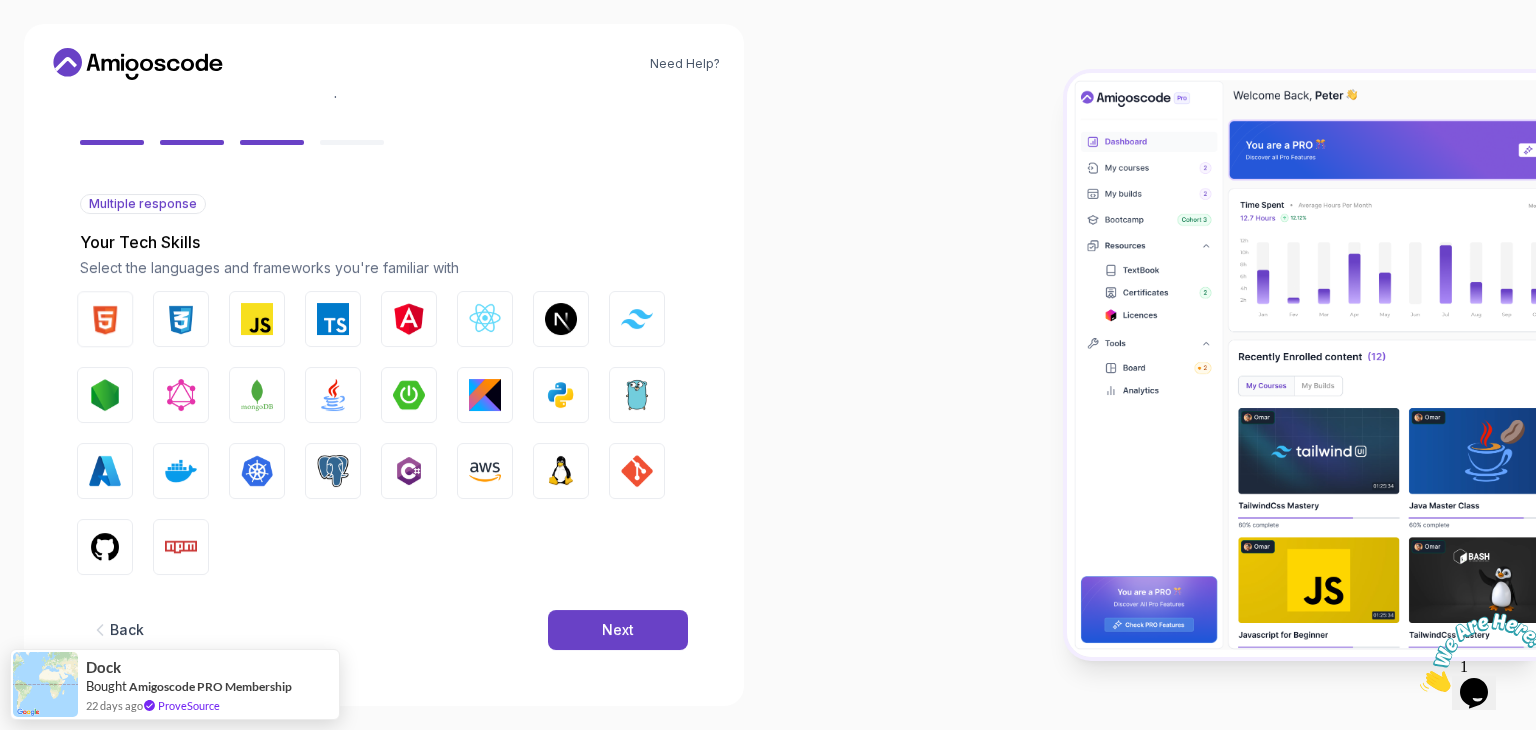 scroll, scrollTop: 143, scrollLeft: 0, axis: vertical 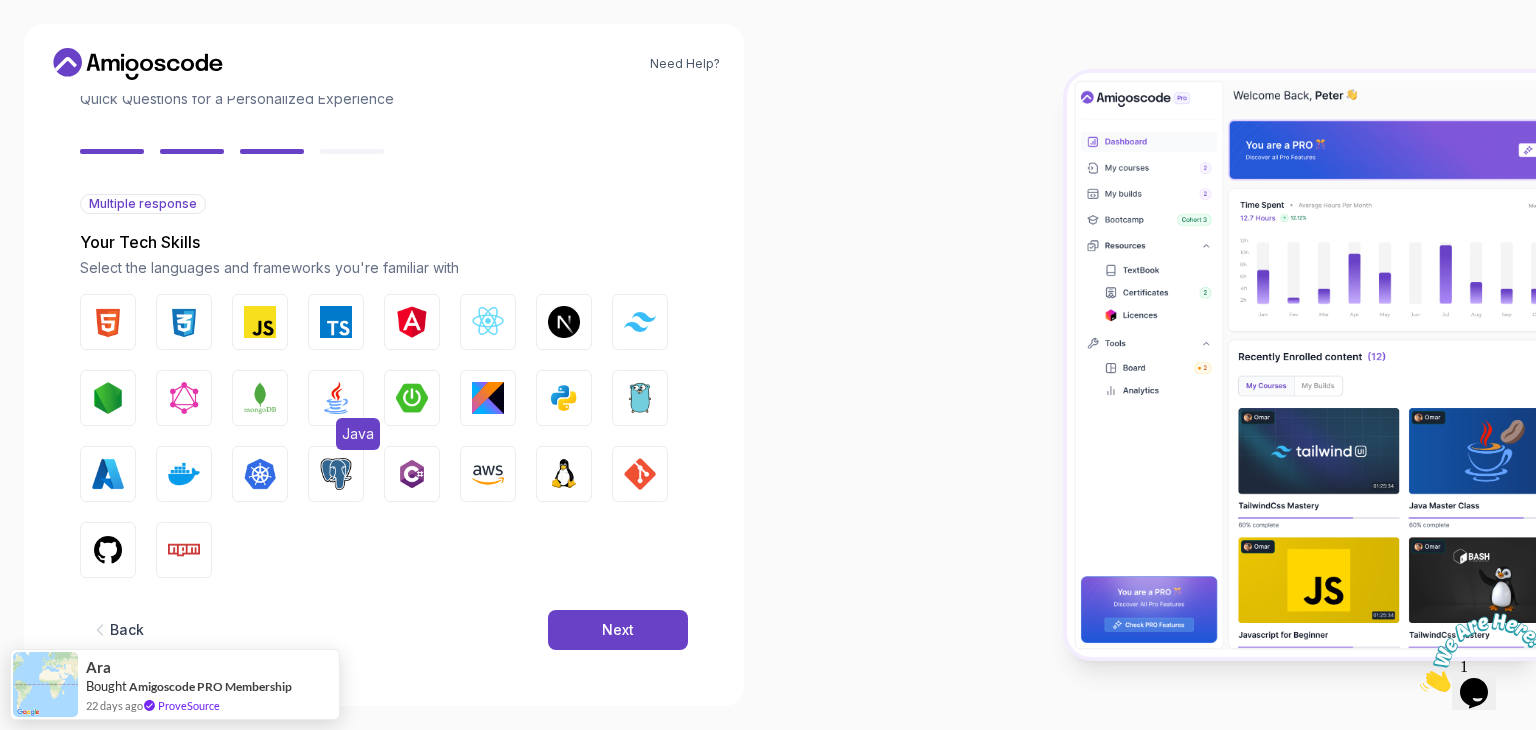 click at bounding box center [336, 398] 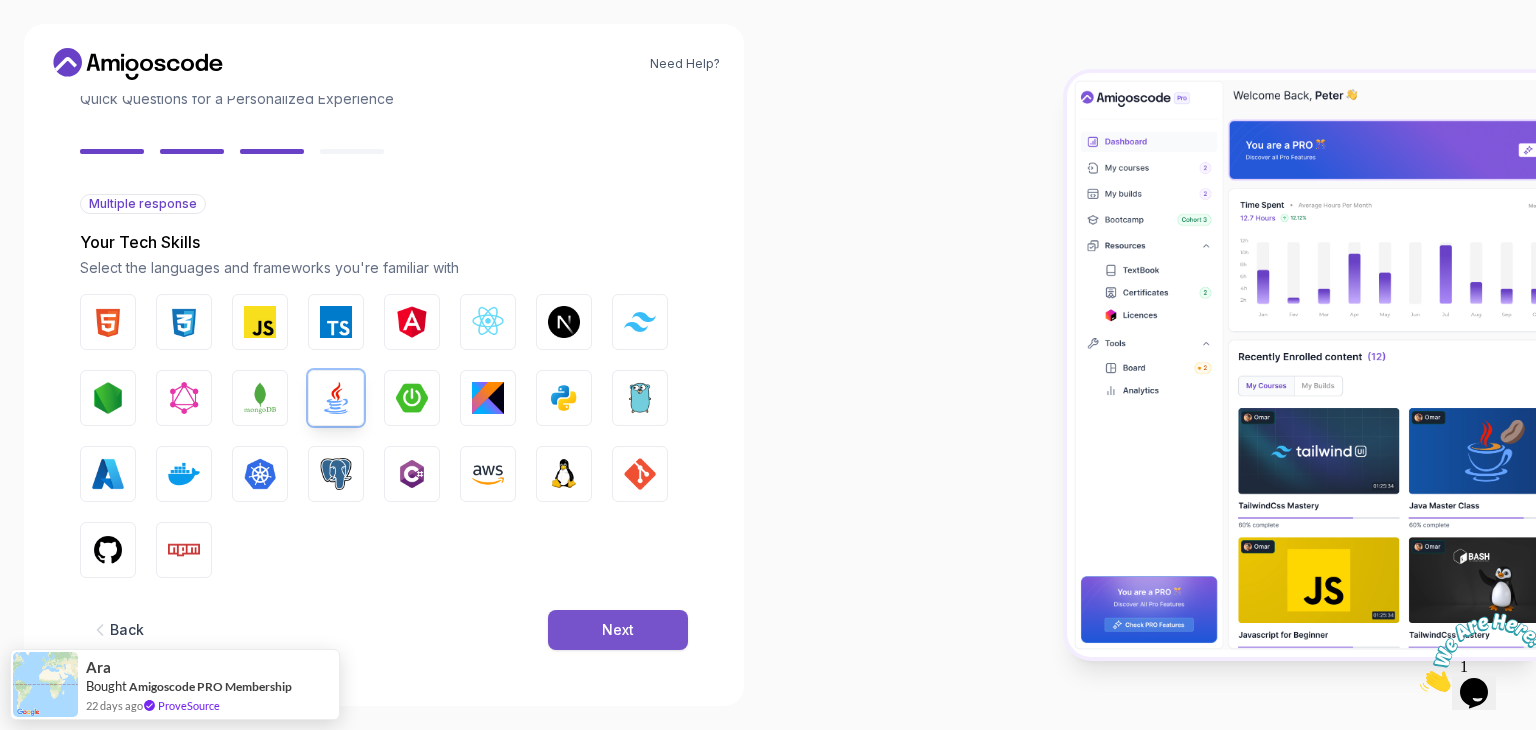 click on "Next" at bounding box center (618, 630) 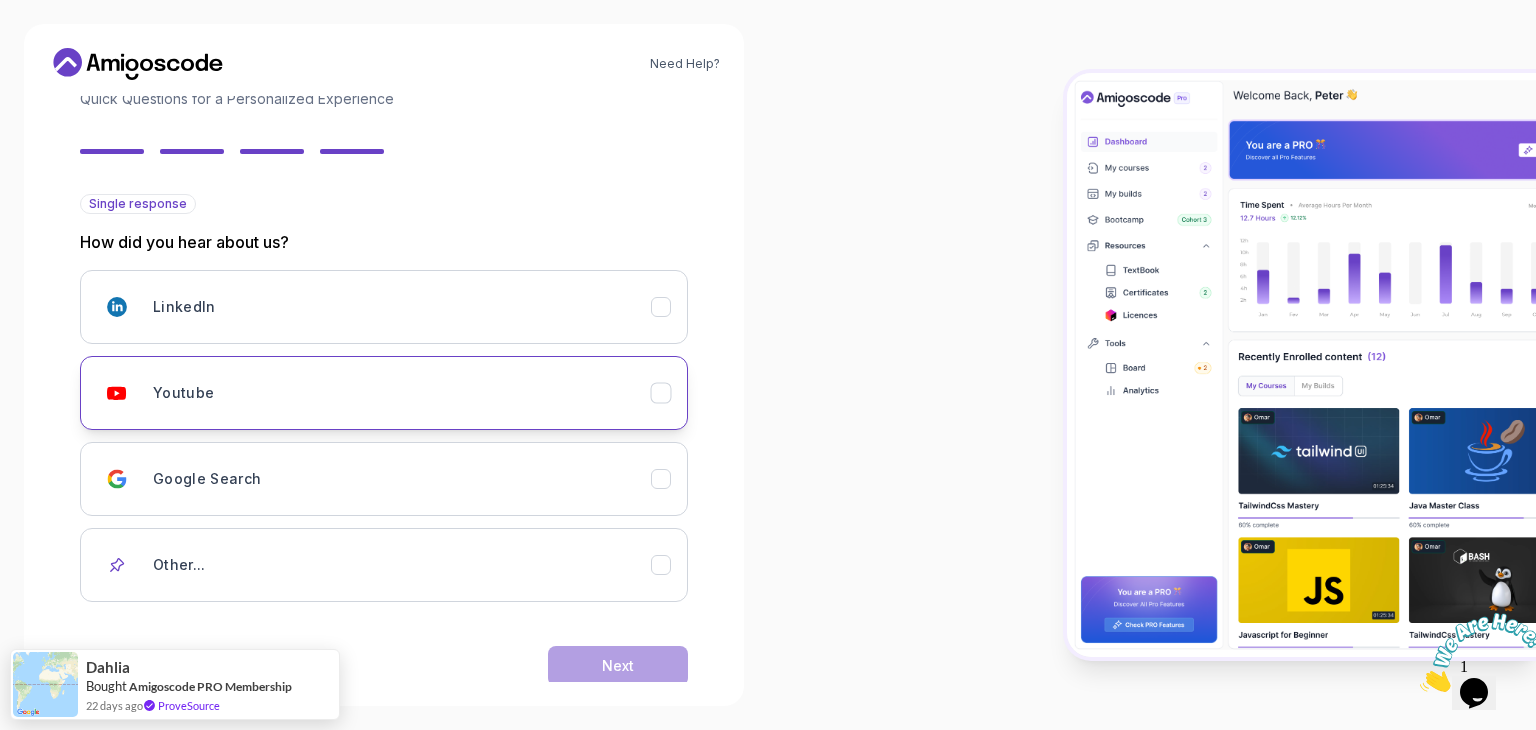 click on "Youtube" at bounding box center [402, 393] 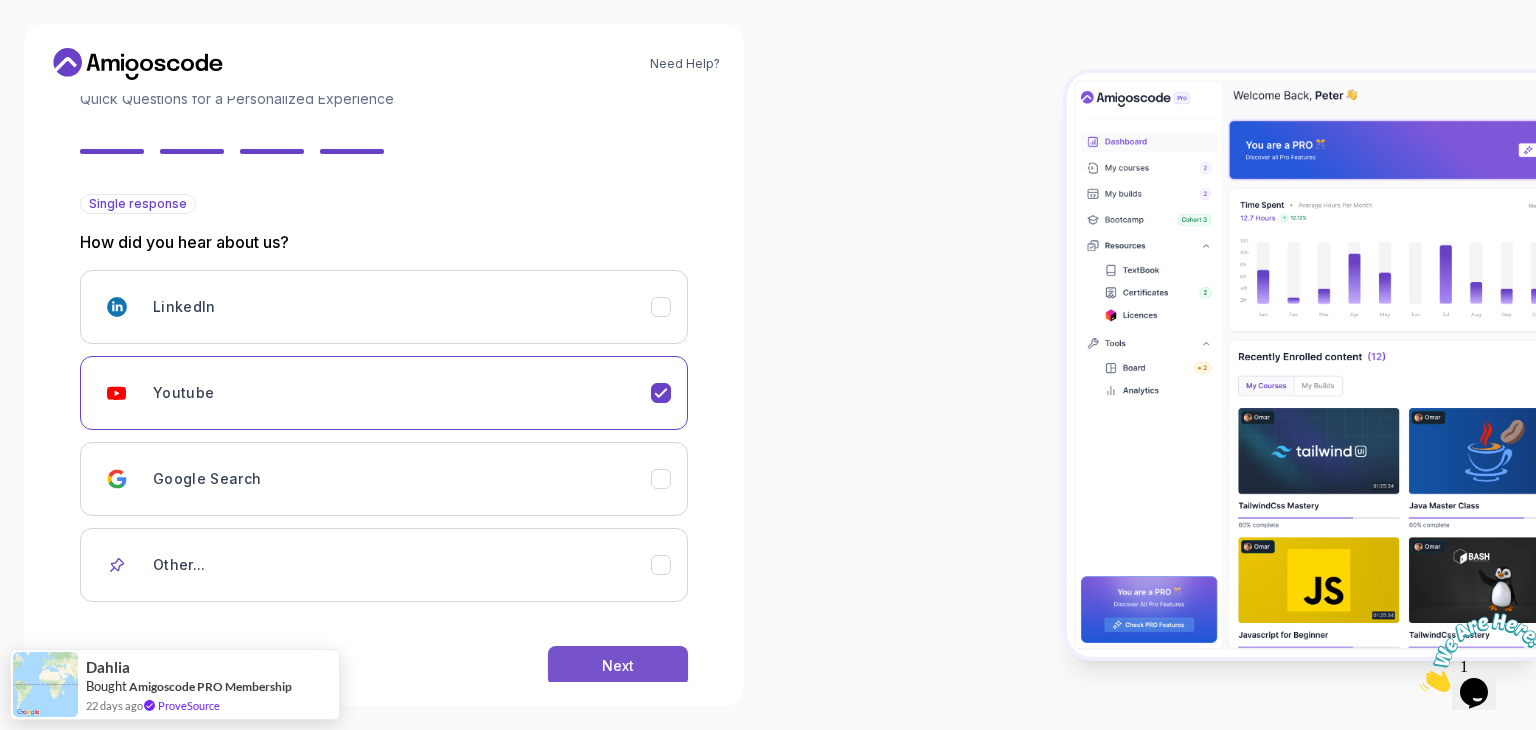 click on "Next" at bounding box center (618, 666) 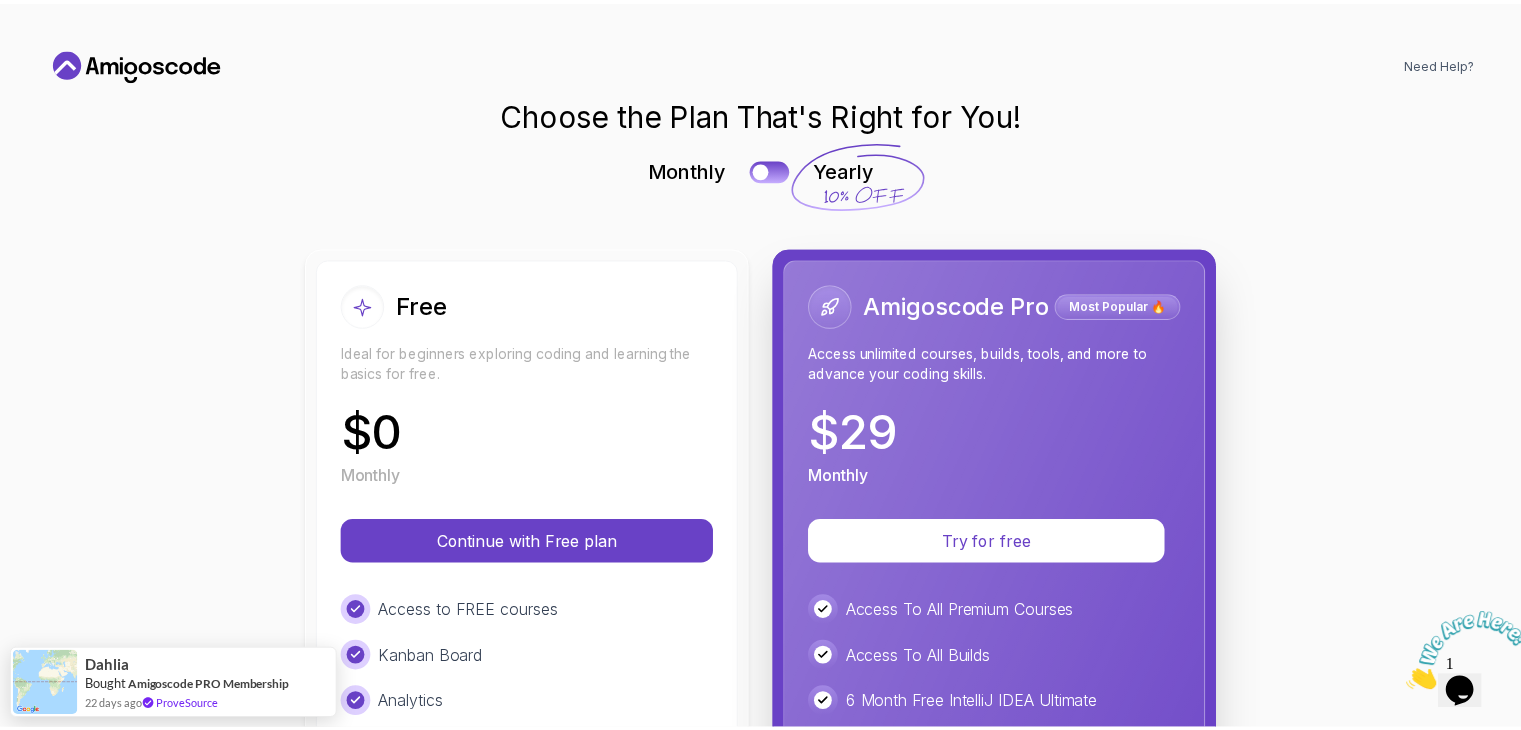 scroll, scrollTop: 0, scrollLeft: 0, axis: both 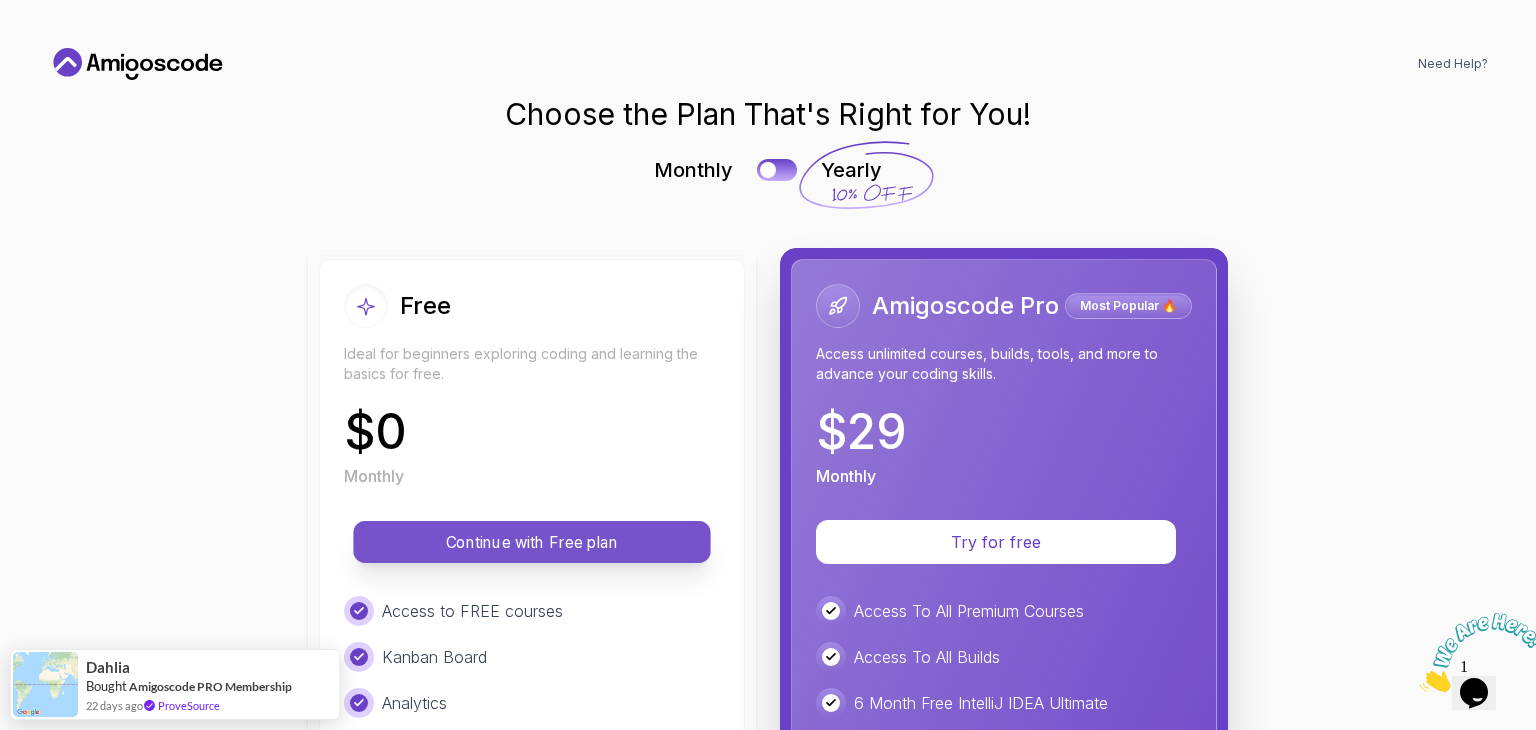 click on "Continue with Free plan" at bounding box center (531, 542) 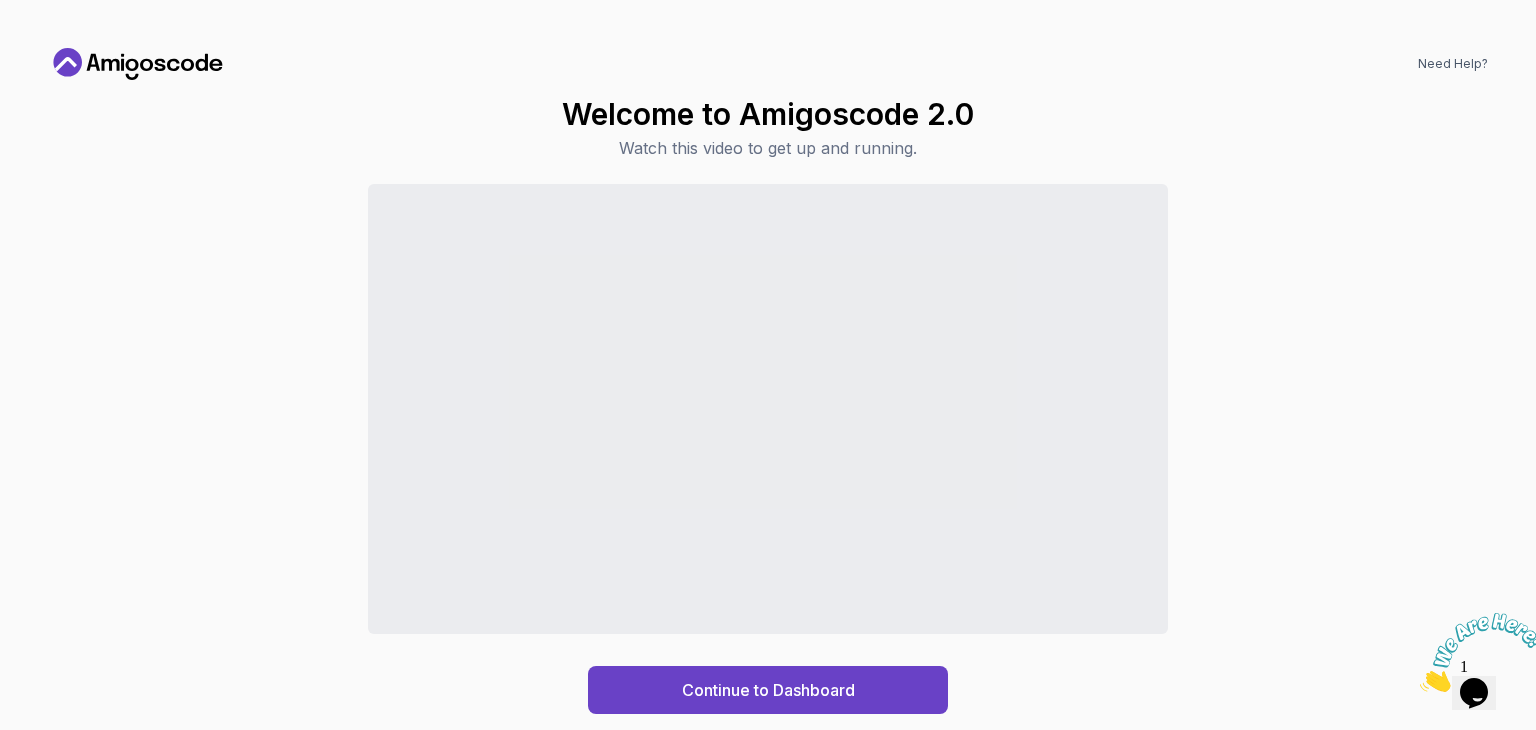 click 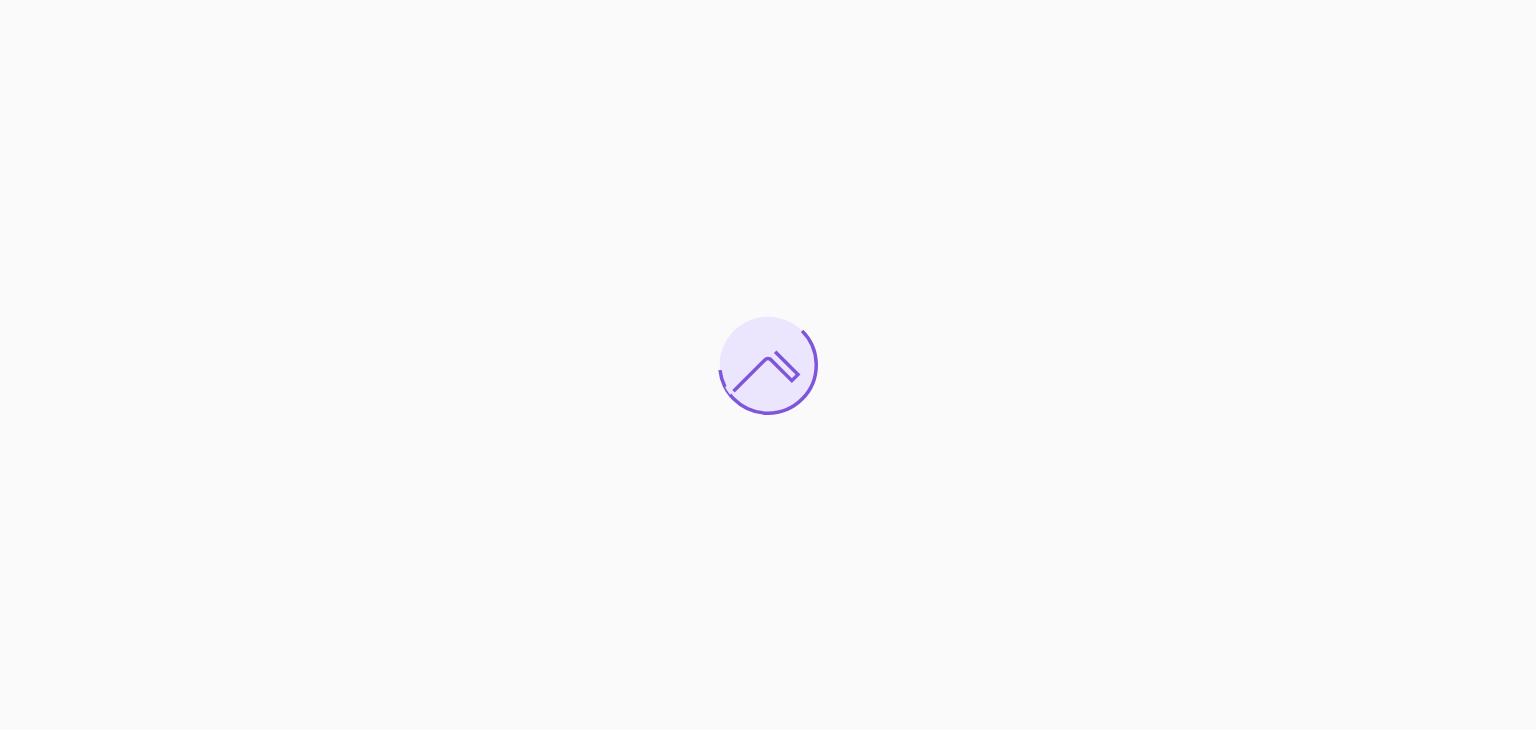 scroll, scrollTop: 0, scrollLeft: 0, axis: both 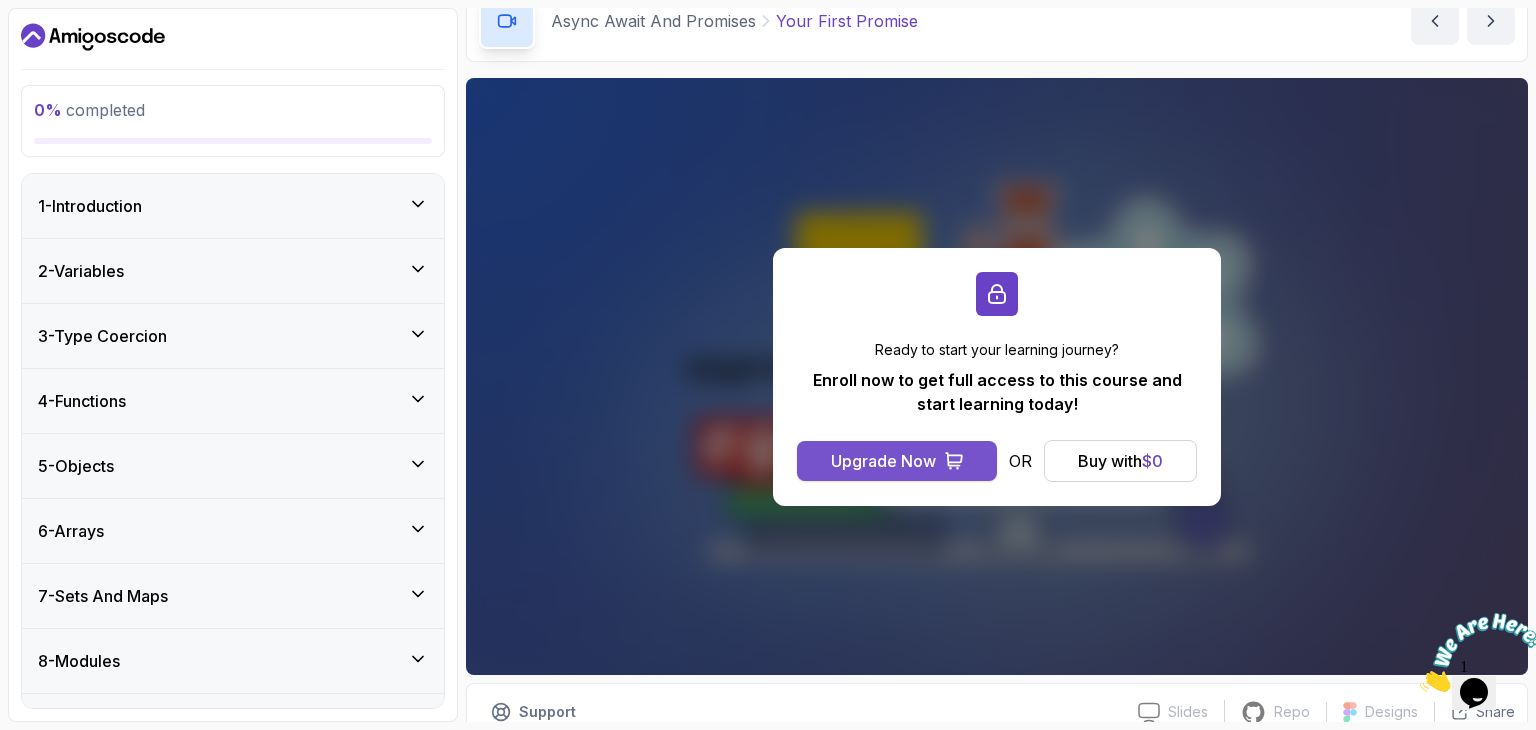 click on "Upgrade Now" at bounding box center (897, 461) 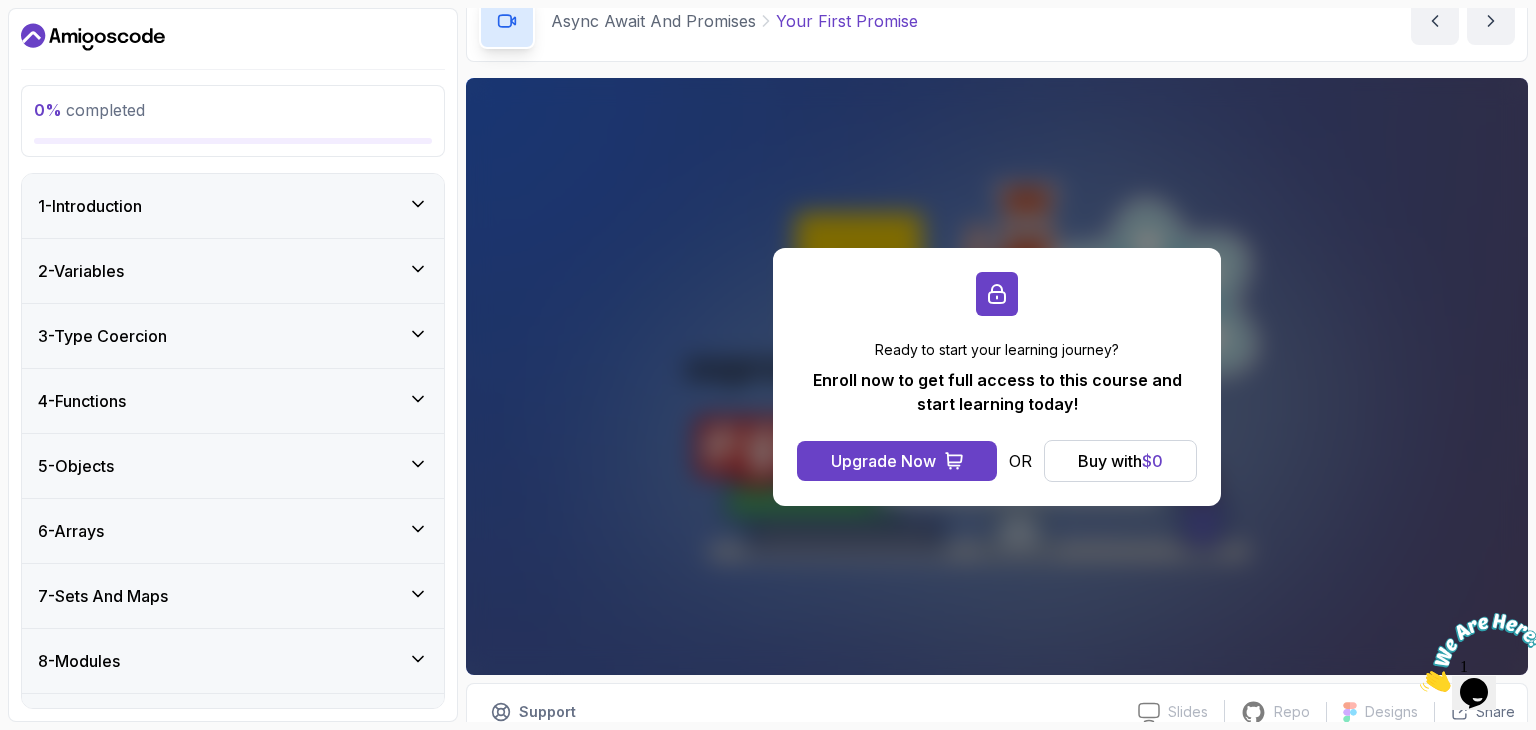 click on "OR" at bounding box center (1020, 461) 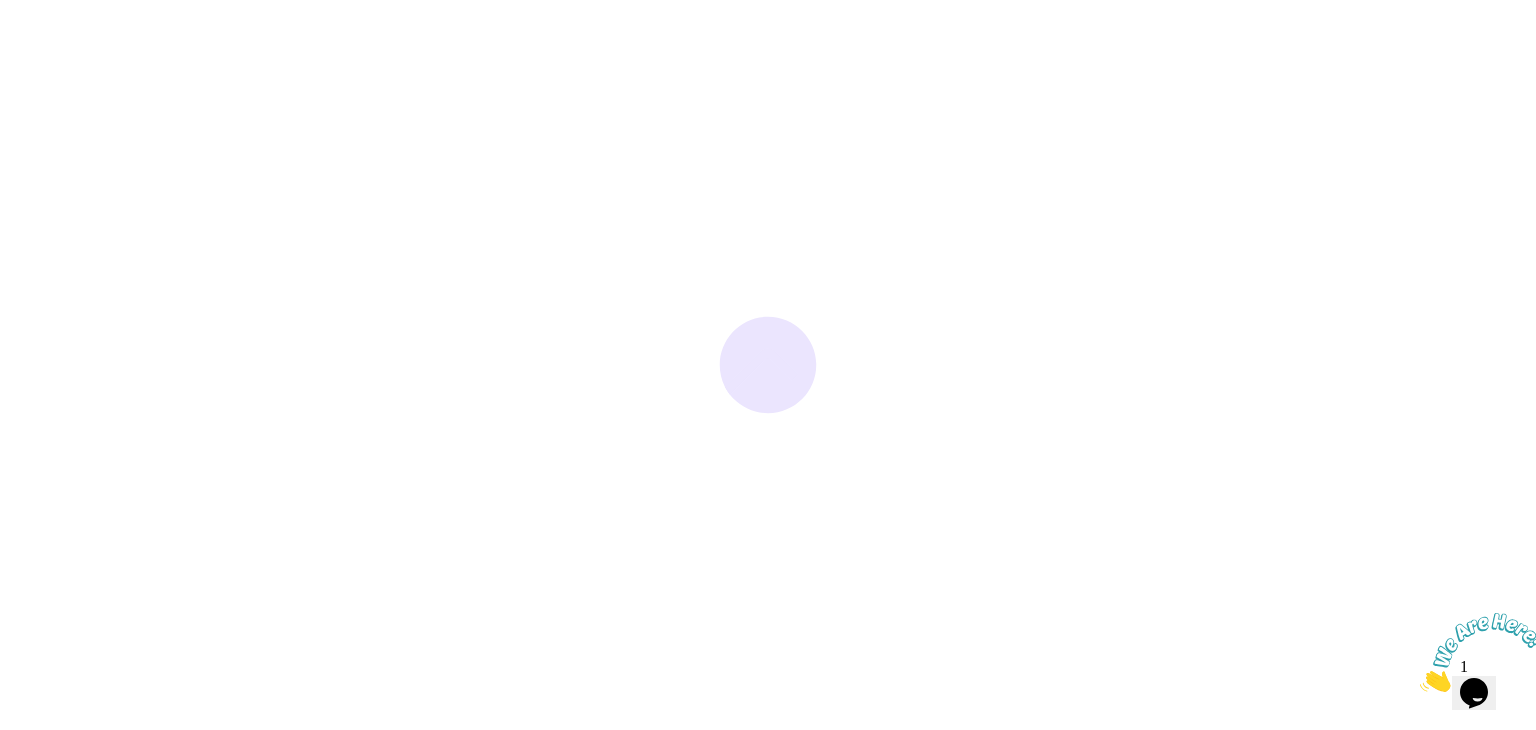 click at bounding box center [768, 365] 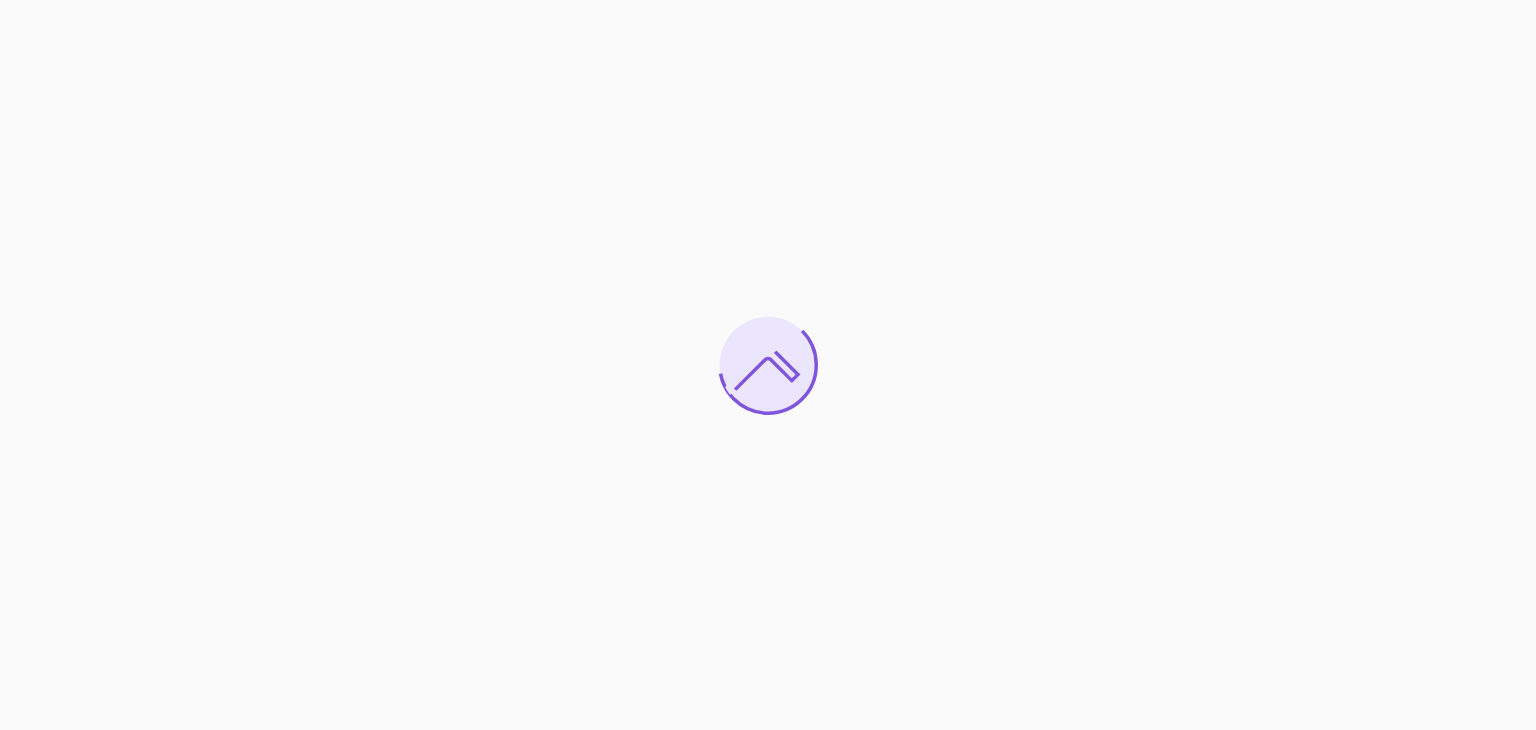 scroll, scrollTop: 0, scrollLeft: 0, axis: both 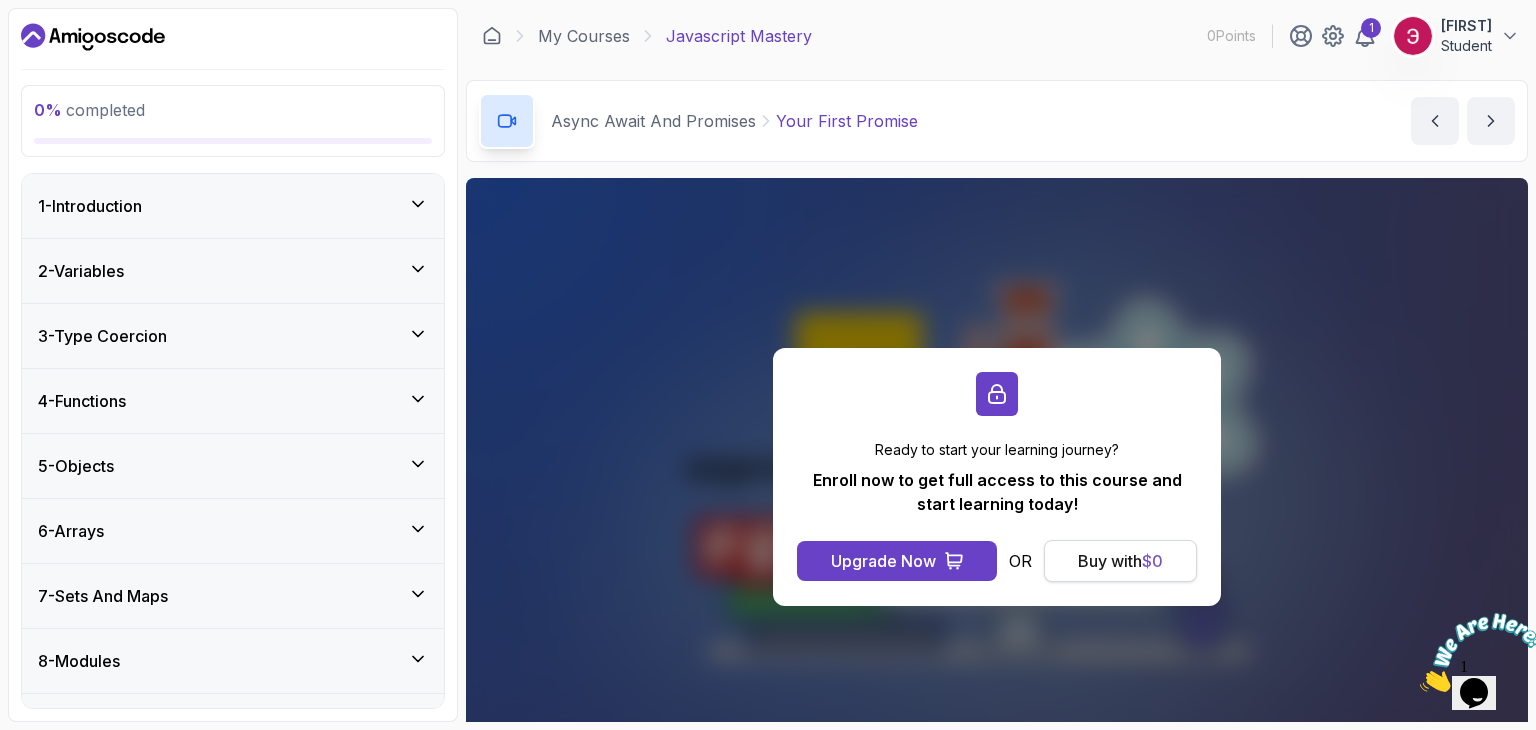 click on "$ 0" at bounding box center [1152, 561] 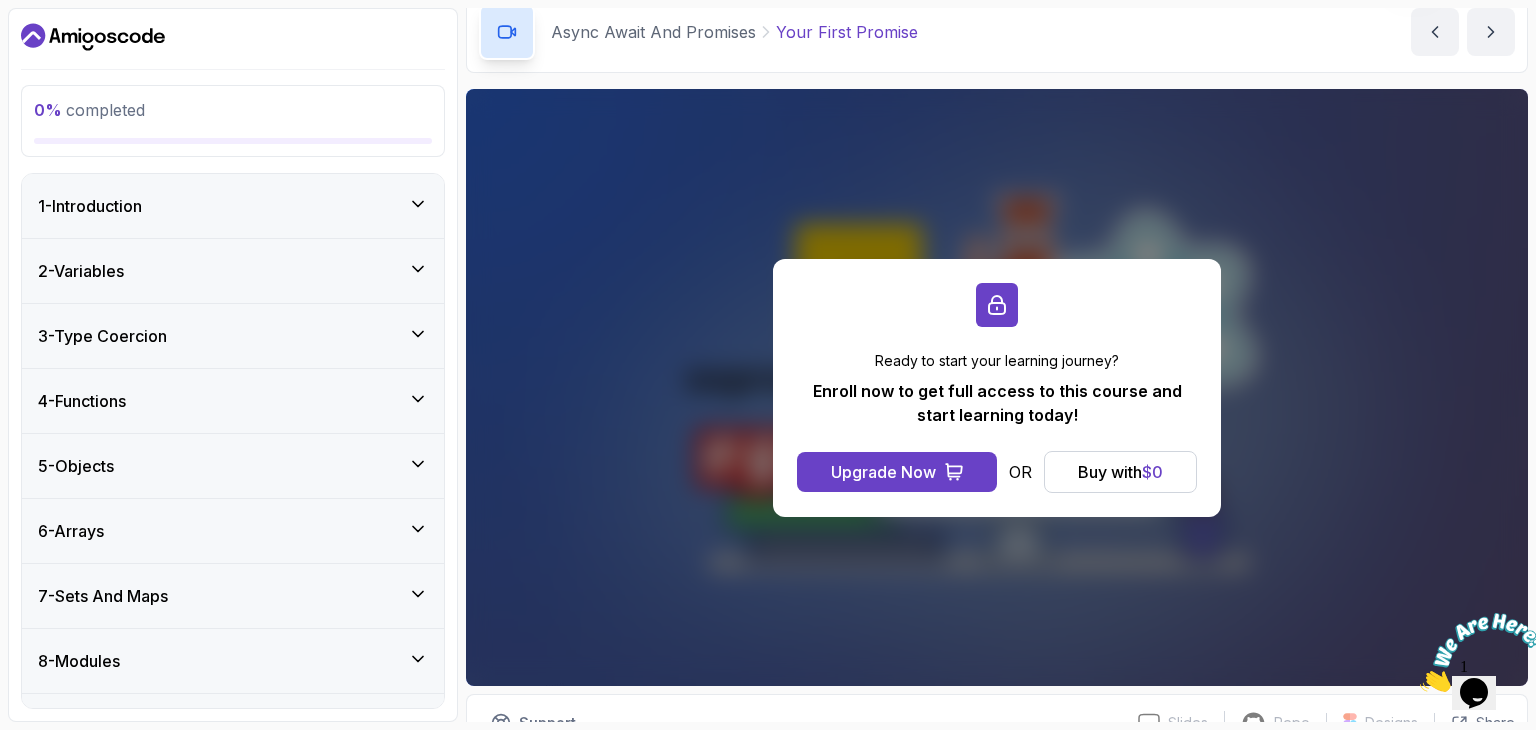 scroll, scrollTop: 192, scrollLeft: 0, axis: vertical 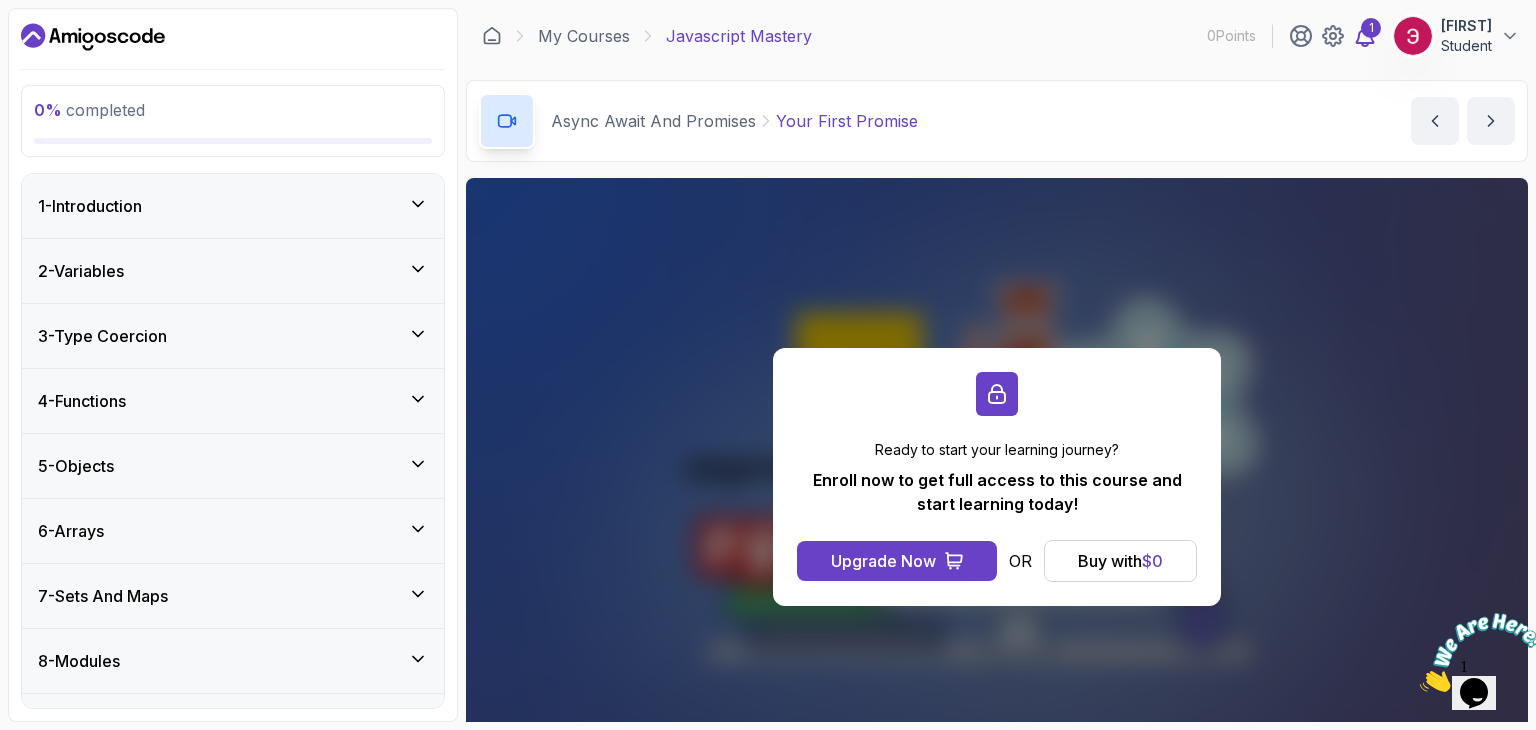click on "1" at bounding box center [1371, 28] 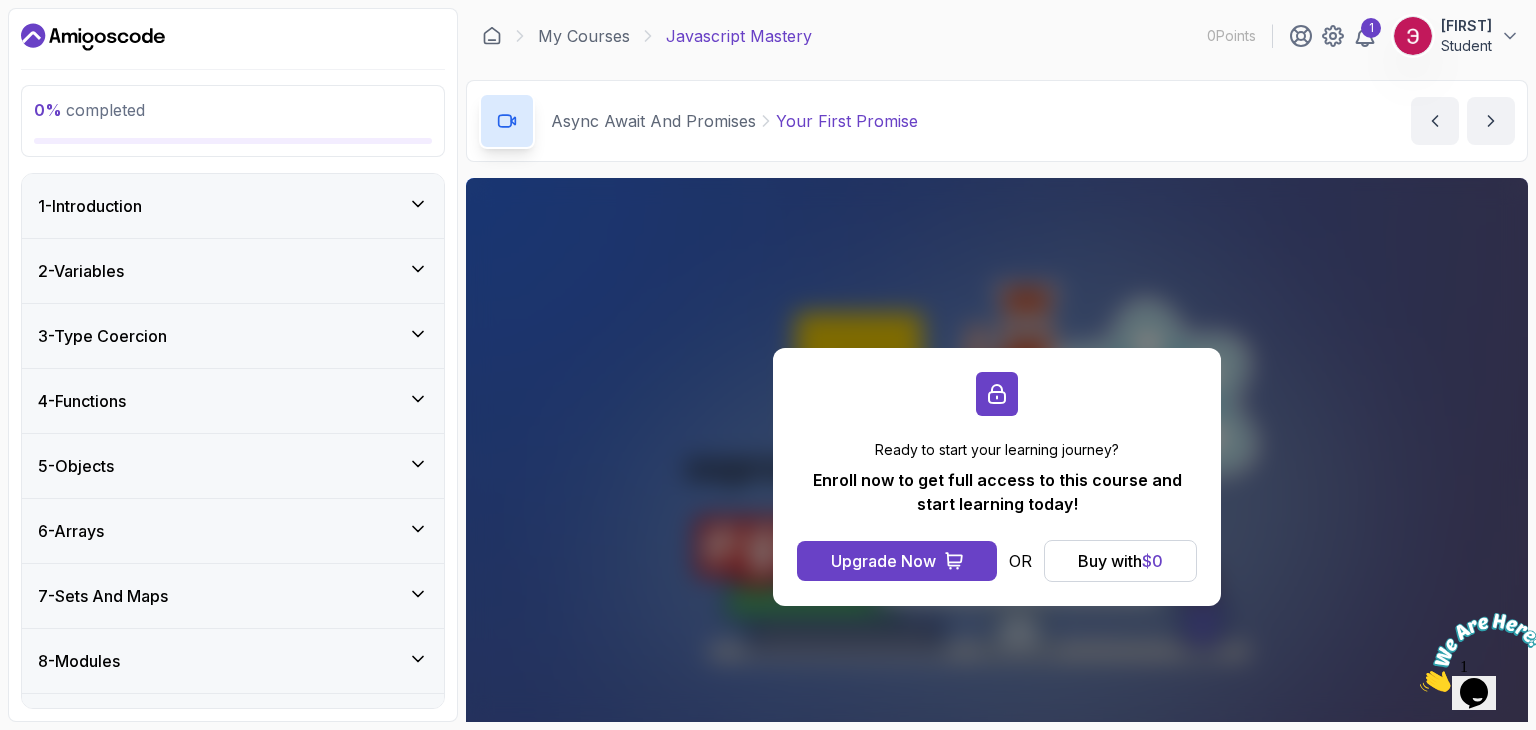 scroll, scrollTop: 192, scrollLeft: 0, axis: vertical 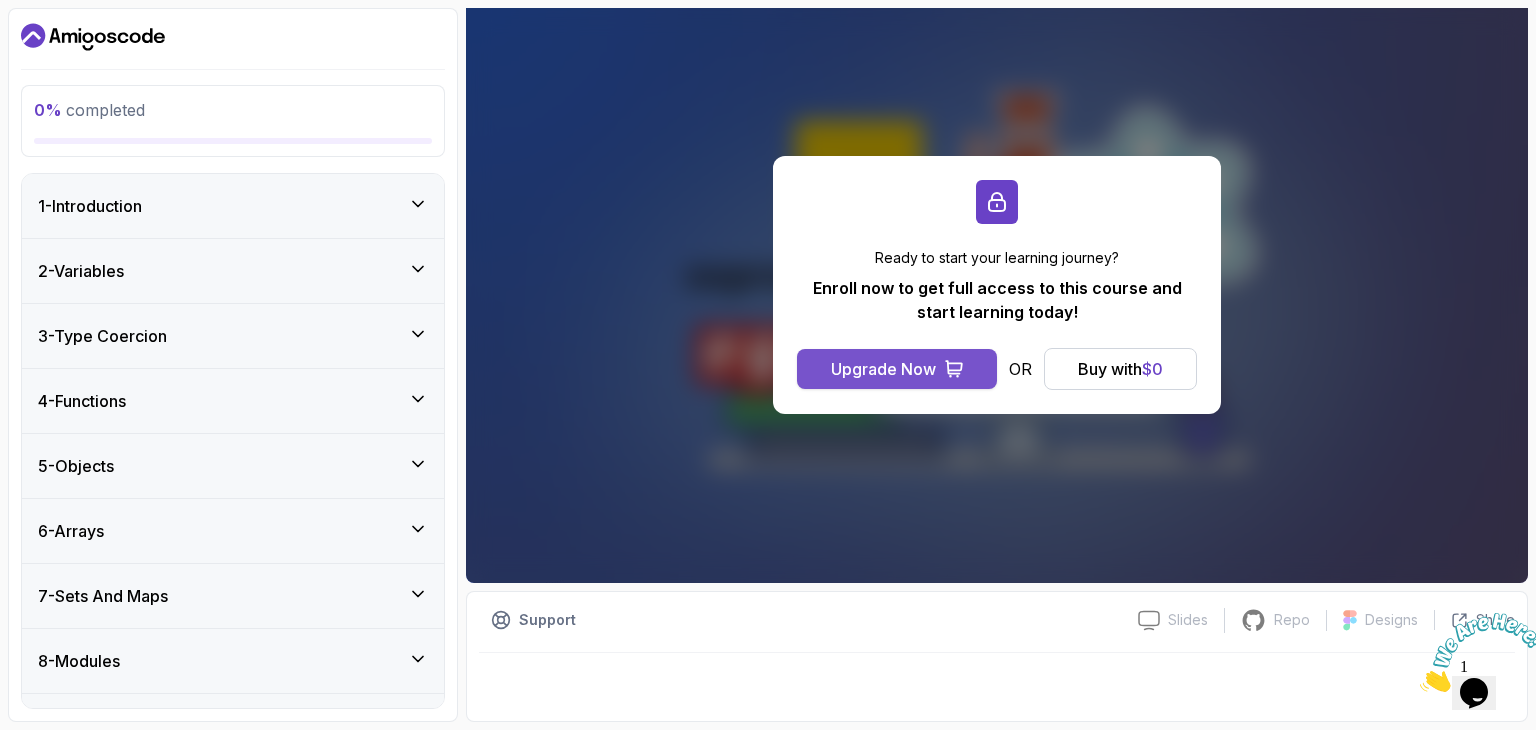 click on "Upgrade Now" at bounding box center [883, 369] 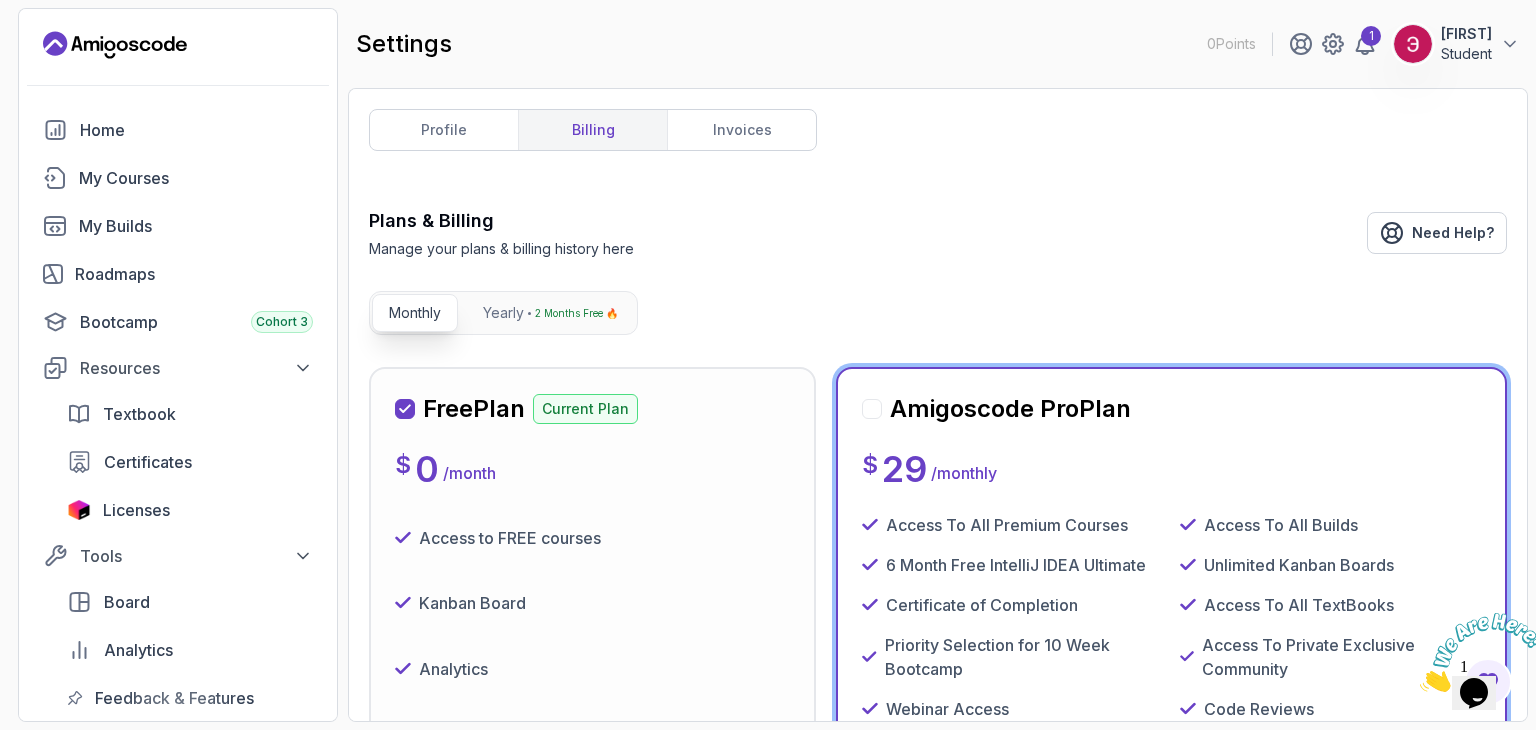 scroll, scrollTop: 300, scrollLeft: 0, axis: vertical 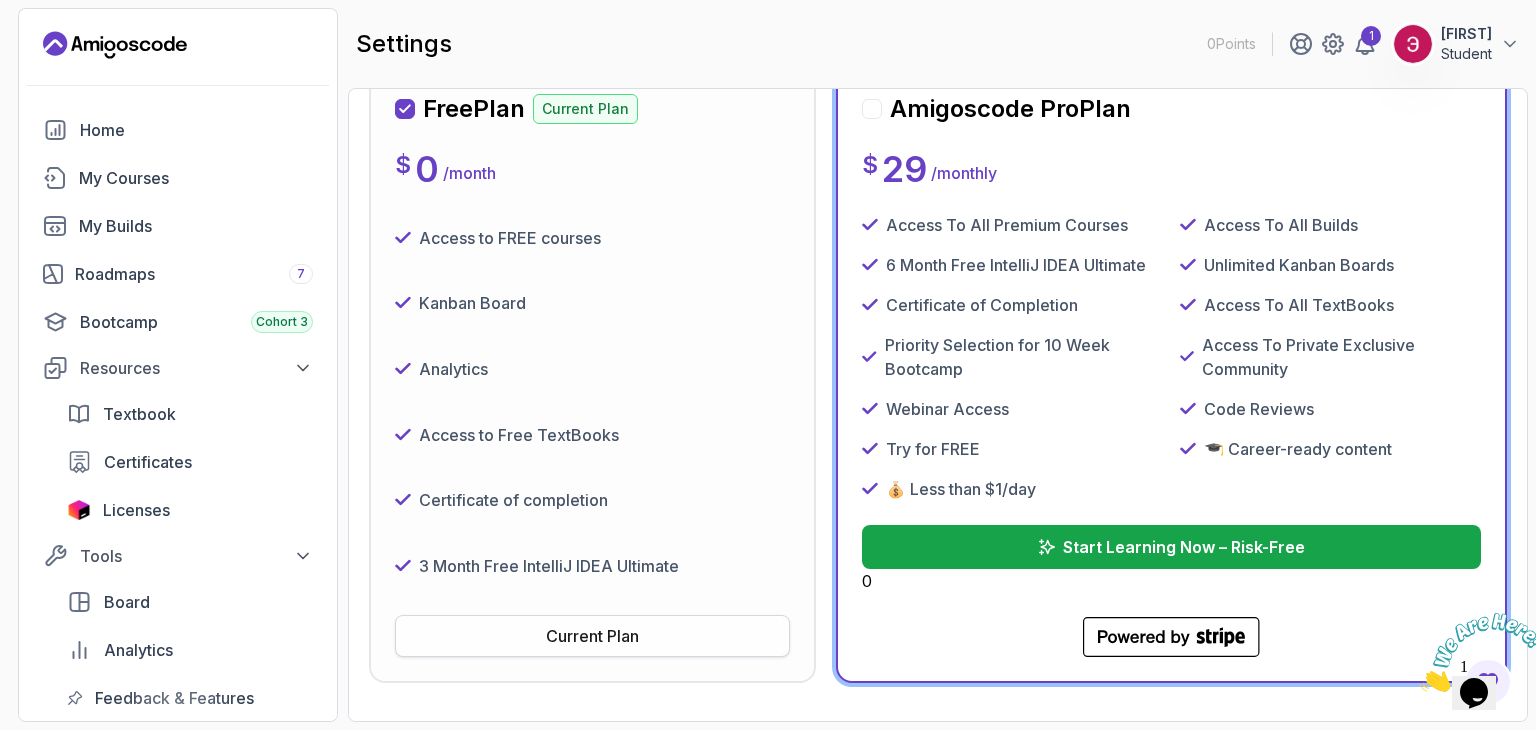 click on "Current Plan" at bounding box center (592, 636) 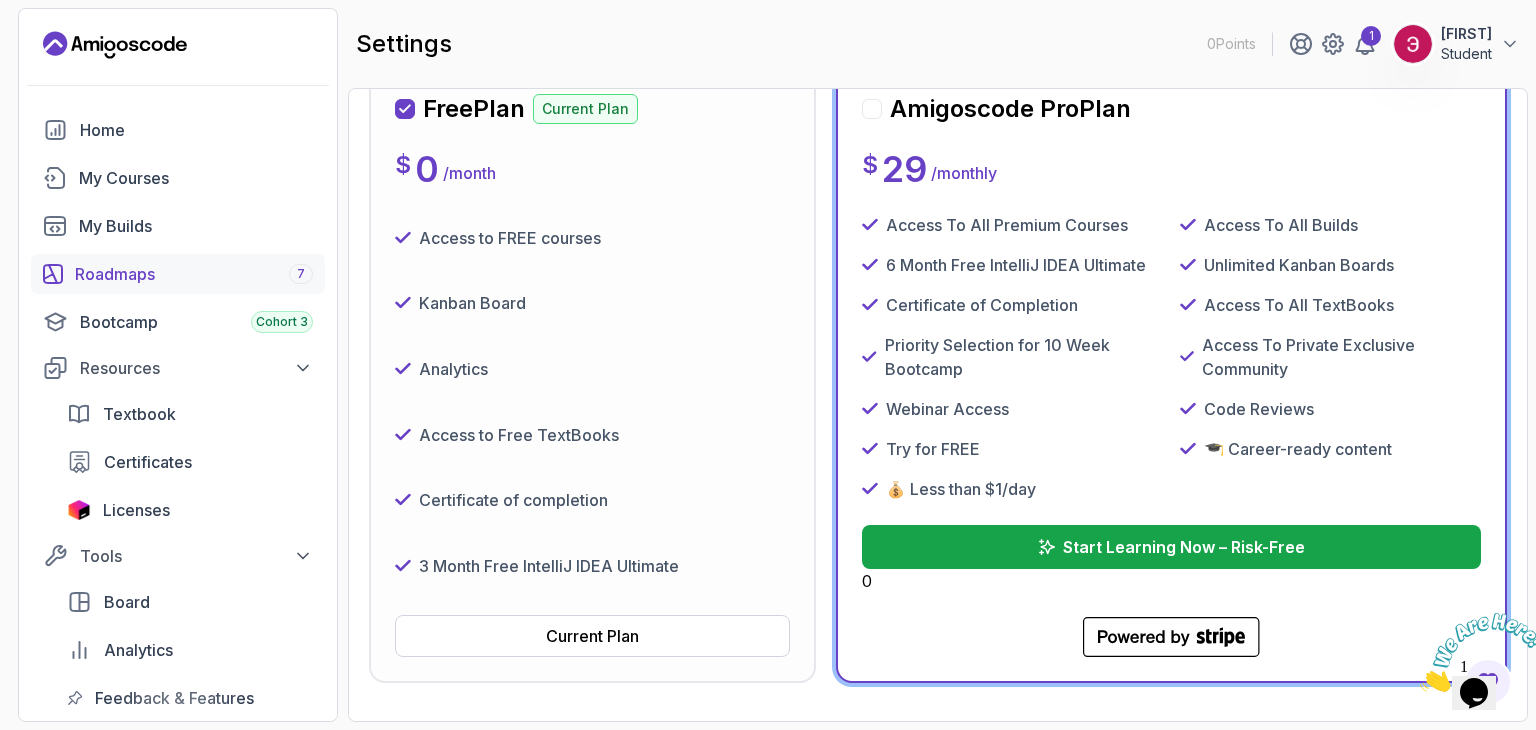 click on "Roadmaps 7" at bounding box center (194, 274) 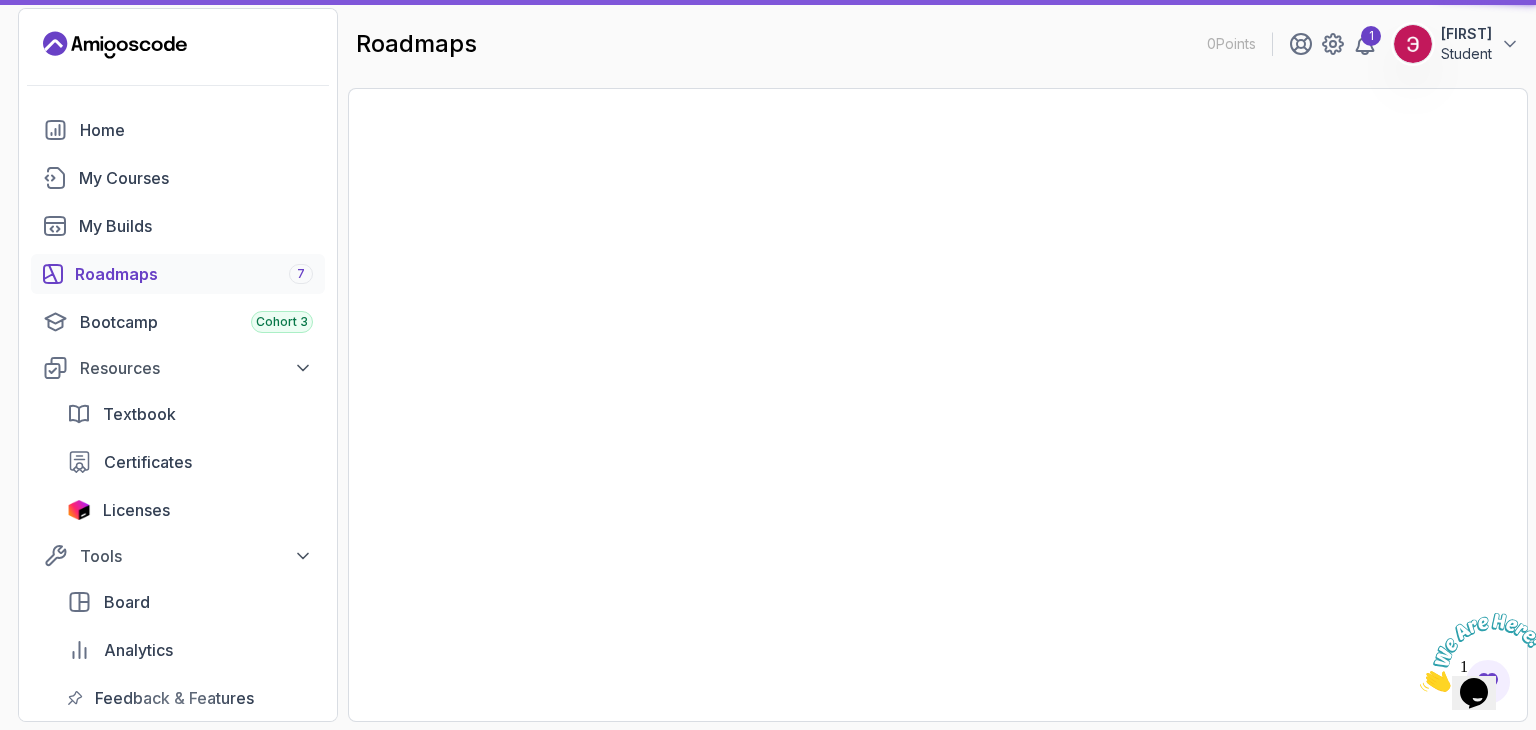 scroll, scrollTop: 0, scrollLeft: 0, axis: both 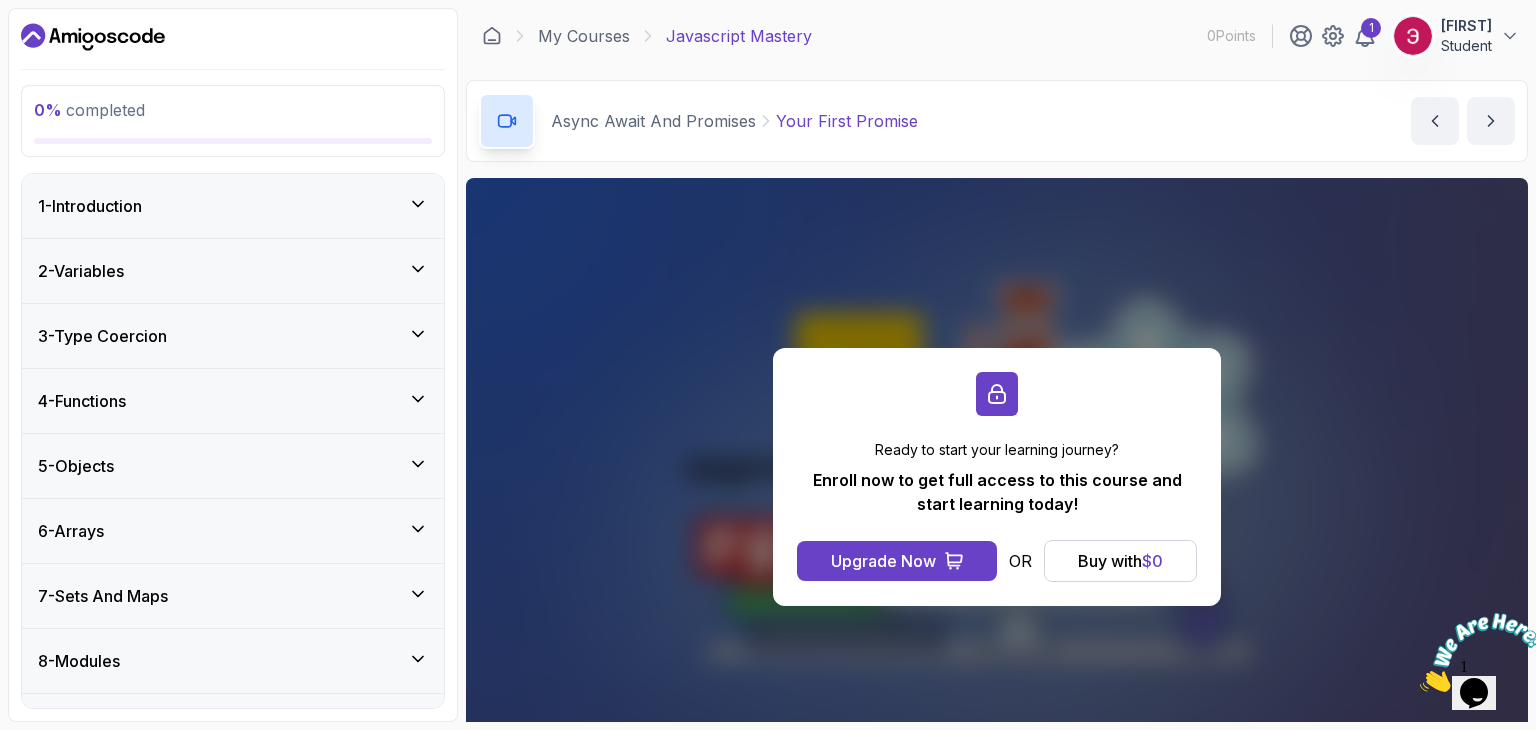 click on "Async Await And Promises" at bounding box center [653, 121] 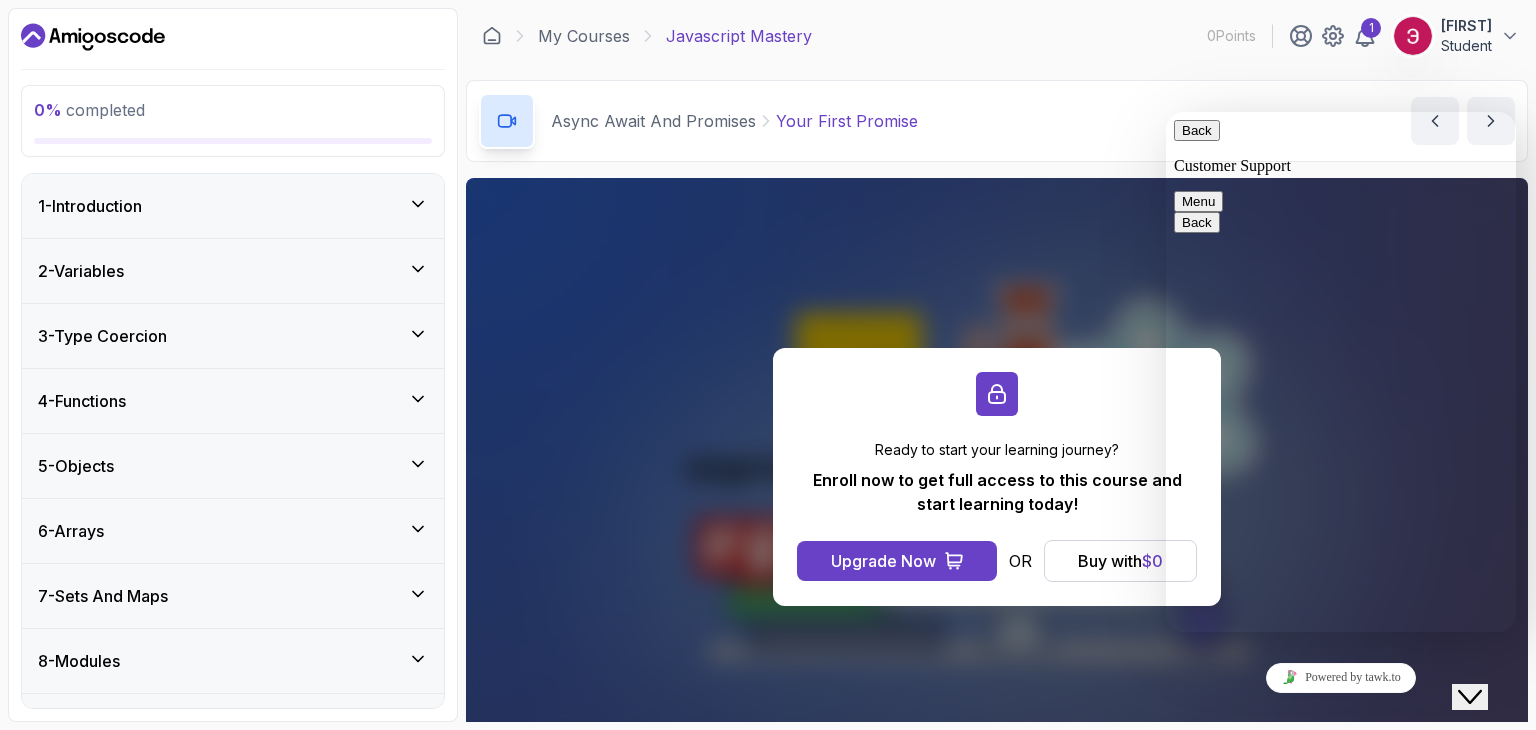 click on "Back" at bounding box center [1197, 130] 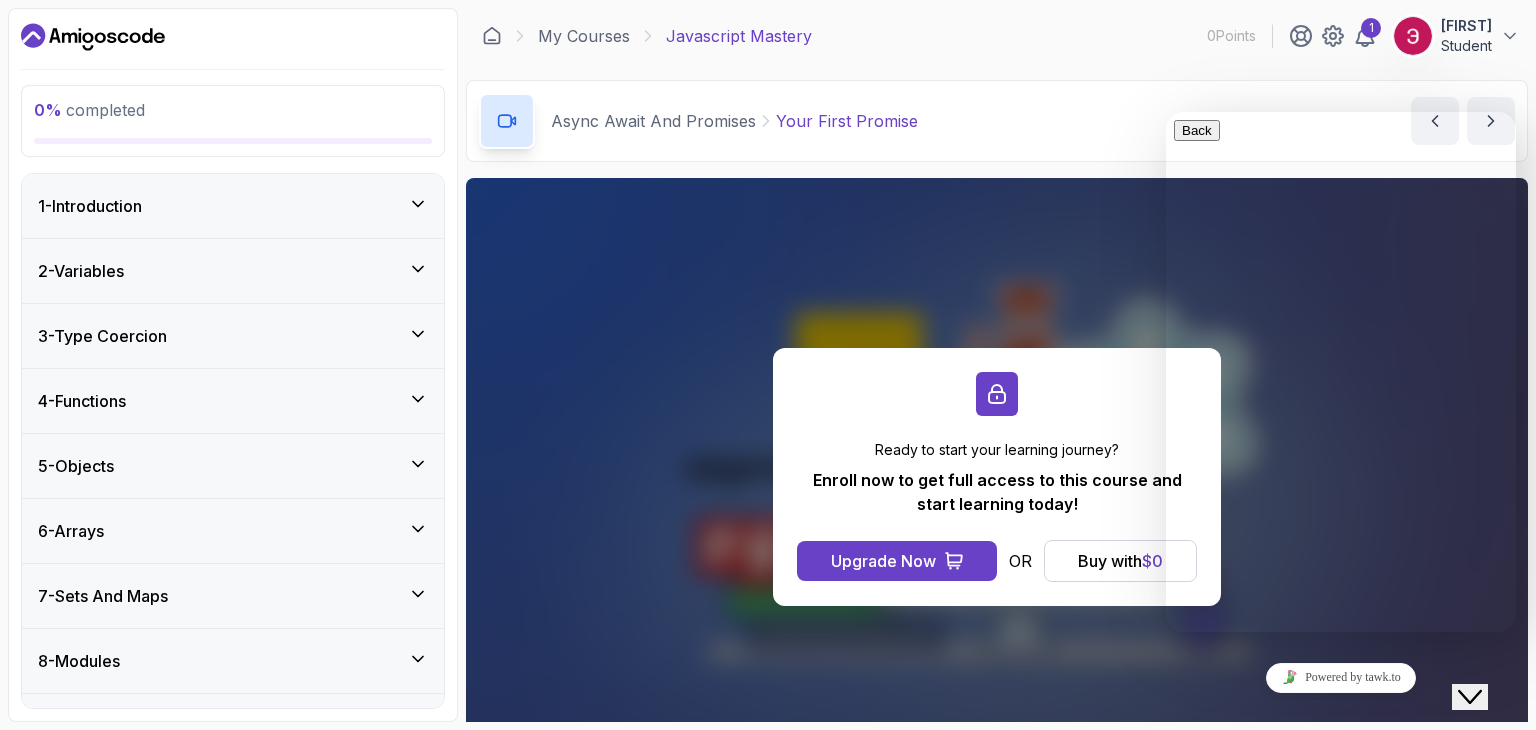 click on "Ready to start your learning journey? Enroll now to get full access to this course and start learning today! Upgrade Now OR Buy with  $ 0" at bounding box center (997, 476) 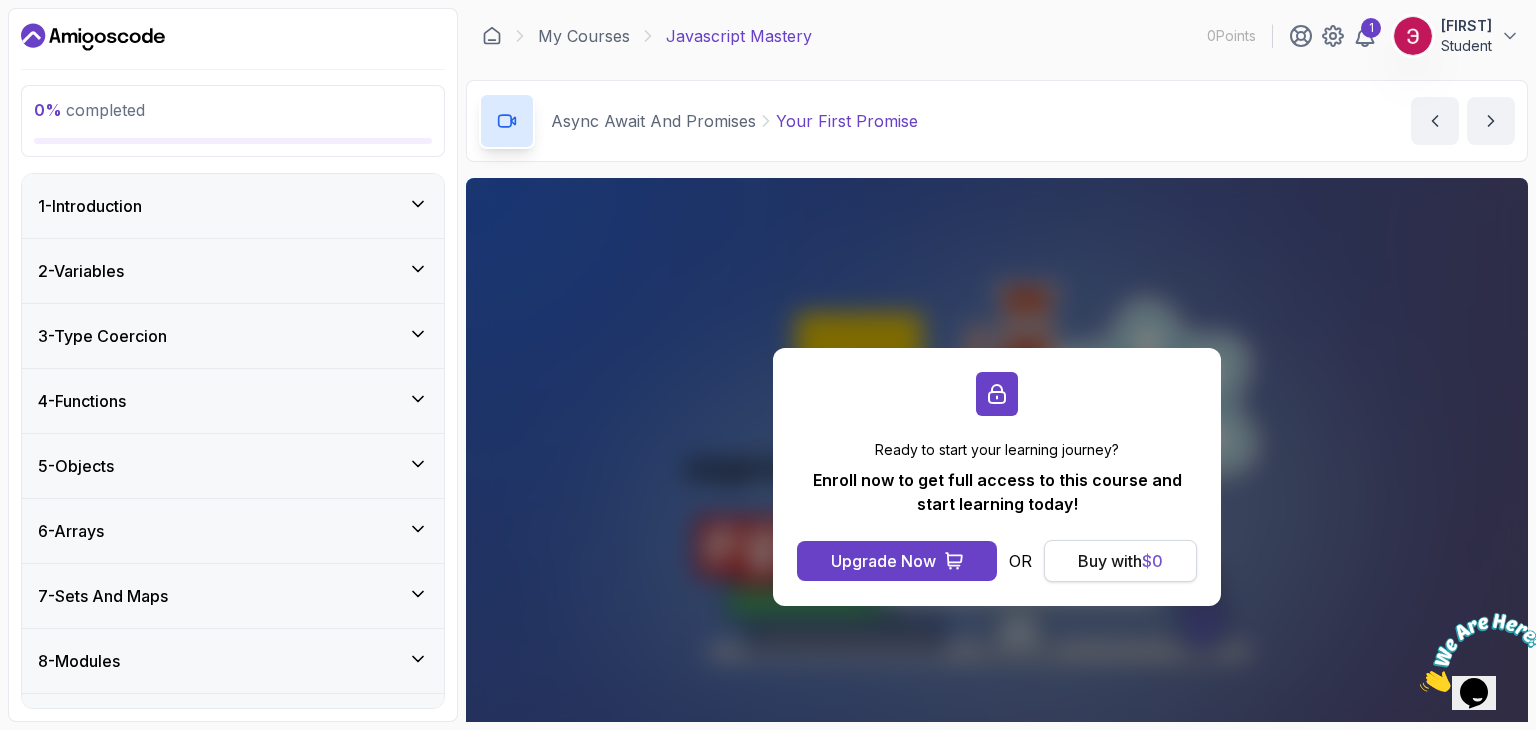 scroll, scrollTop: 192, scrollLeft: 0, axis: vertical 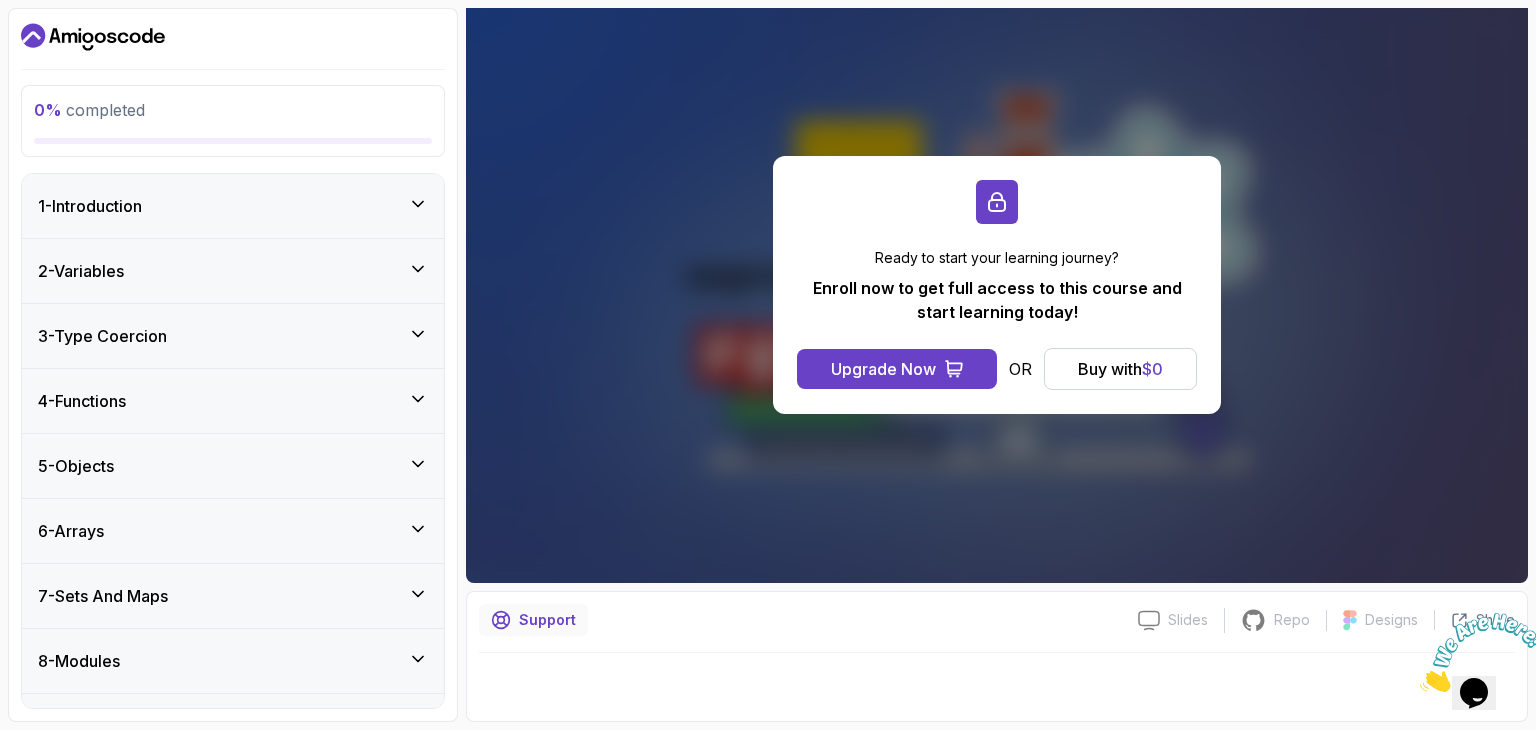 click on "Support" at bounding box center [547, 620] 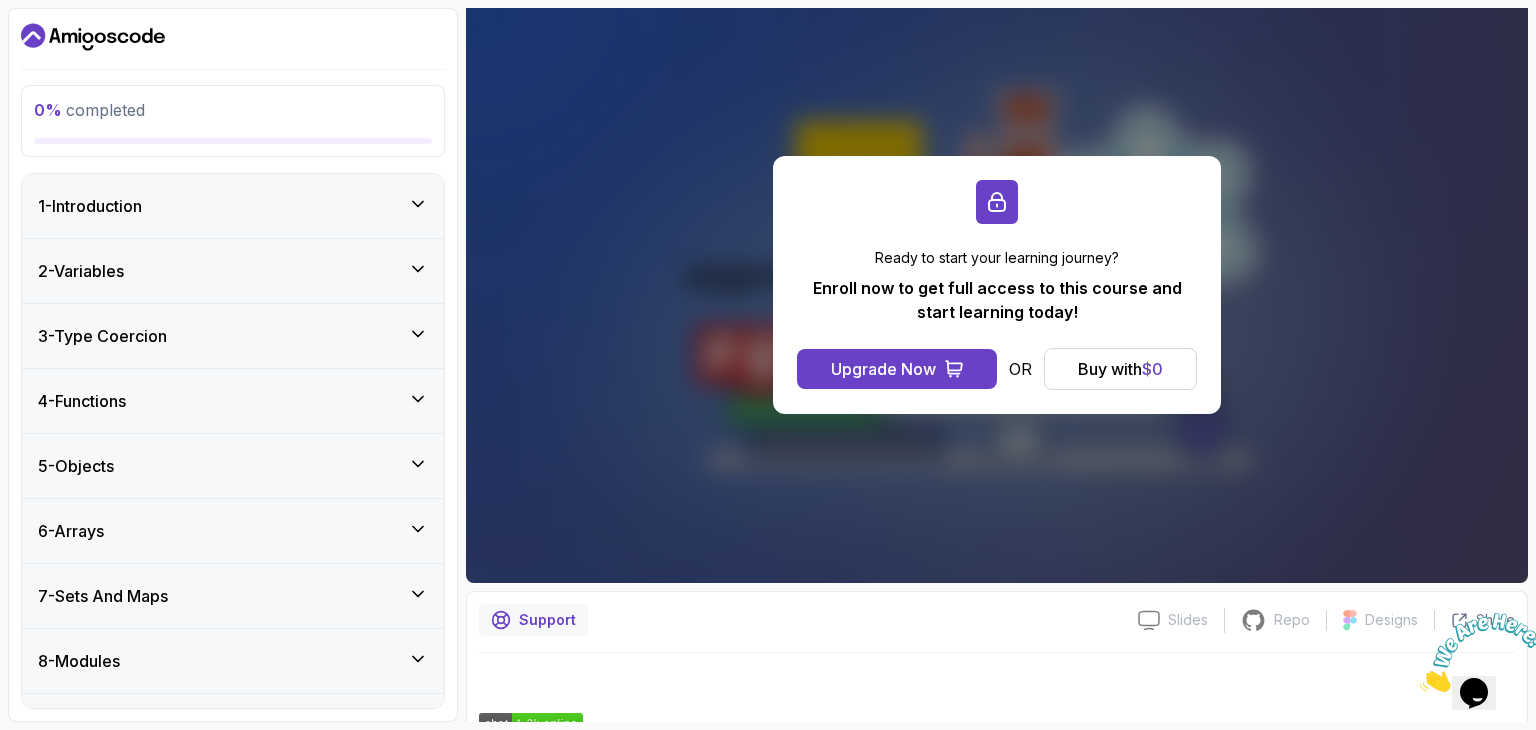 scroll, scrollTop: 576, scrollLeft: 0, axis: vertical 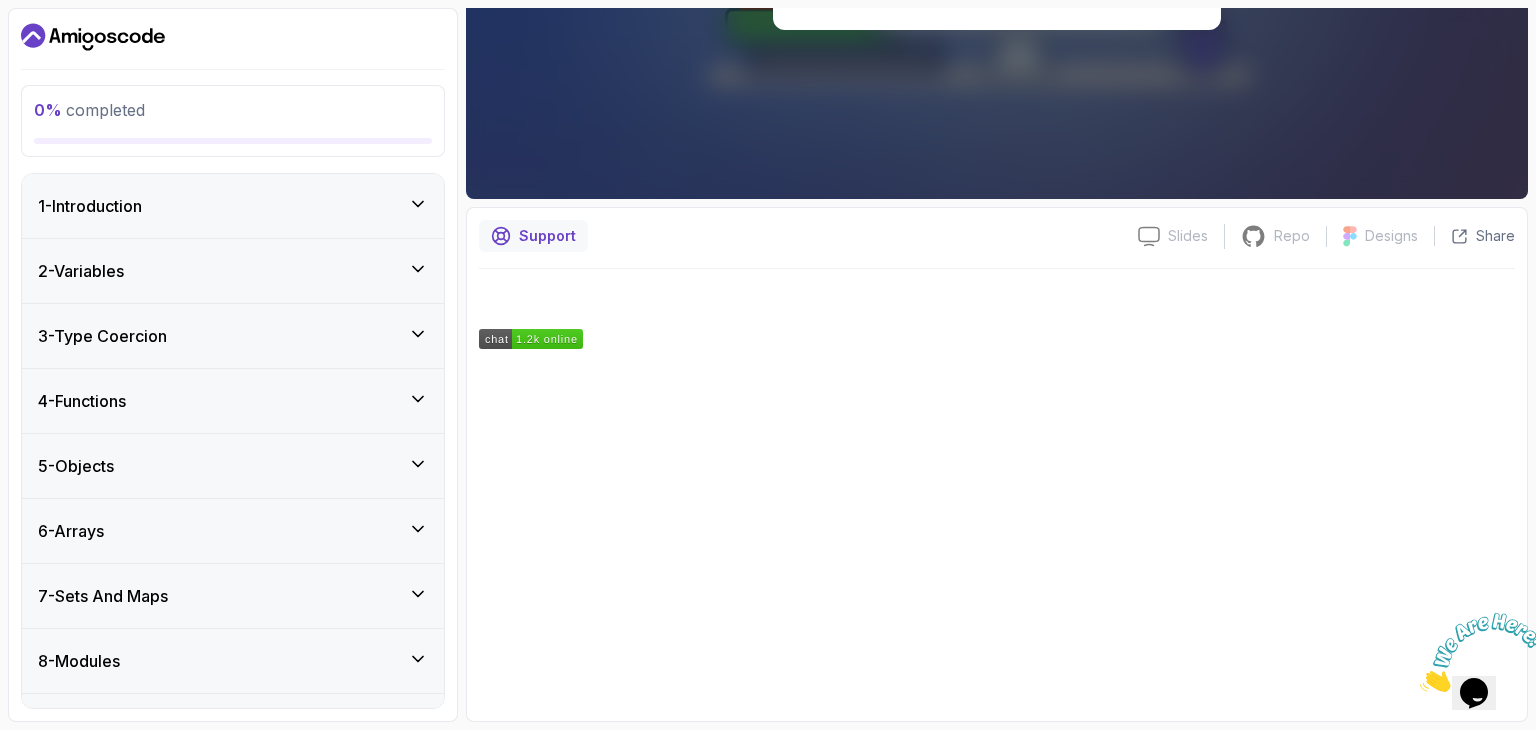 drag, startPoint x: 1522, startPoint y: 612, endPoint x: 2932, endPoint y: 1217, distance: 1534.3158 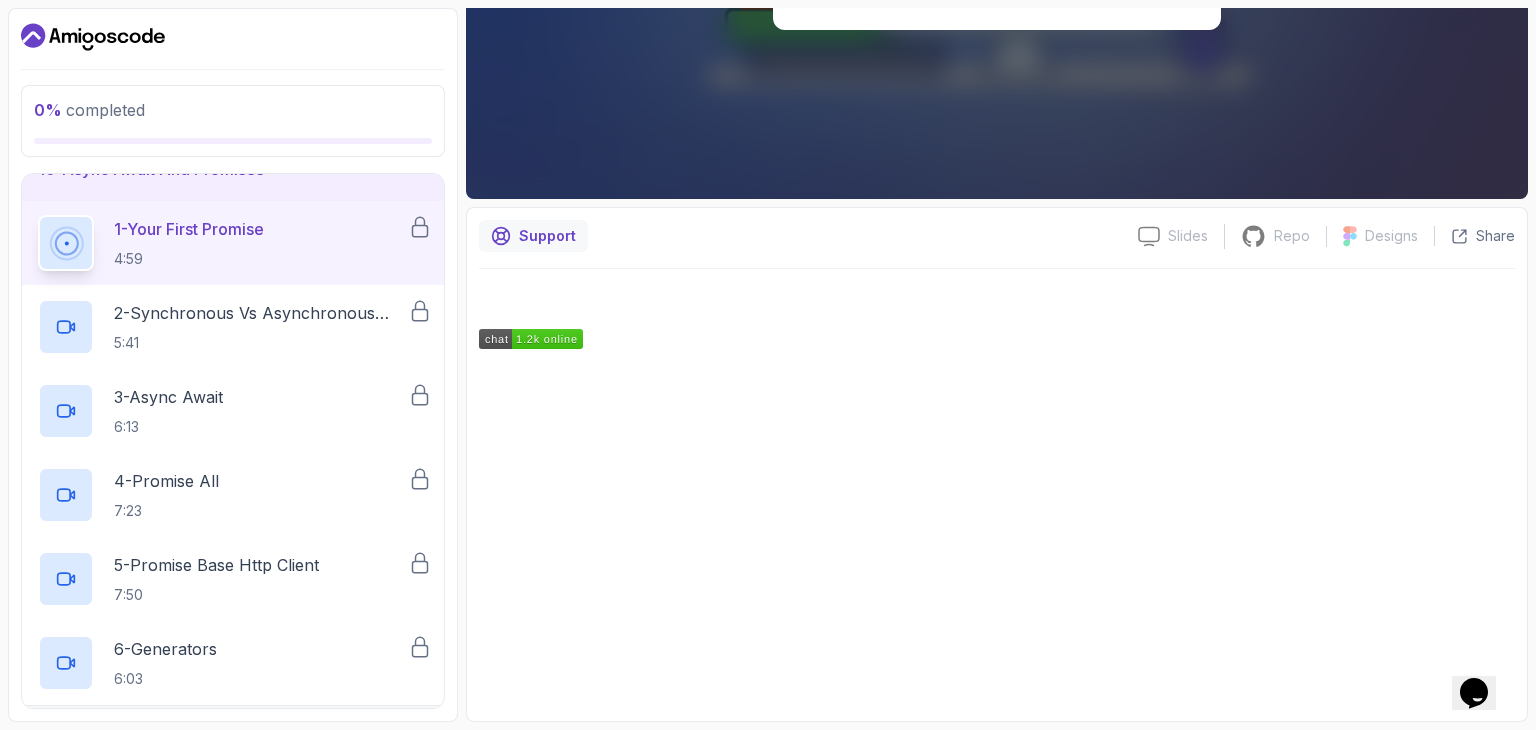 scroll, scrollTop: 476, scrollLeft: 0, axis: vertical 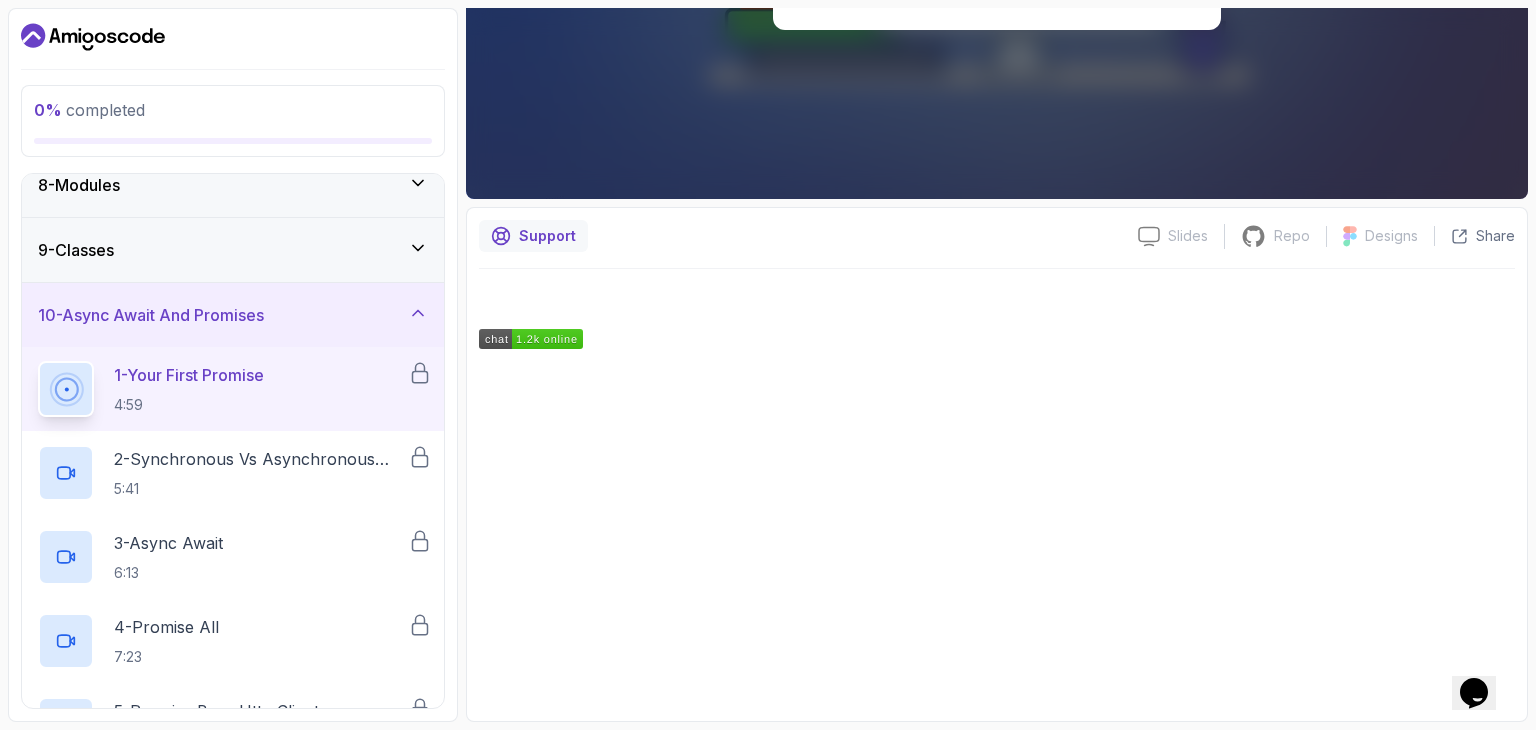 click on "10  -  Async Await And Promises" at bounding box center (151, 315) 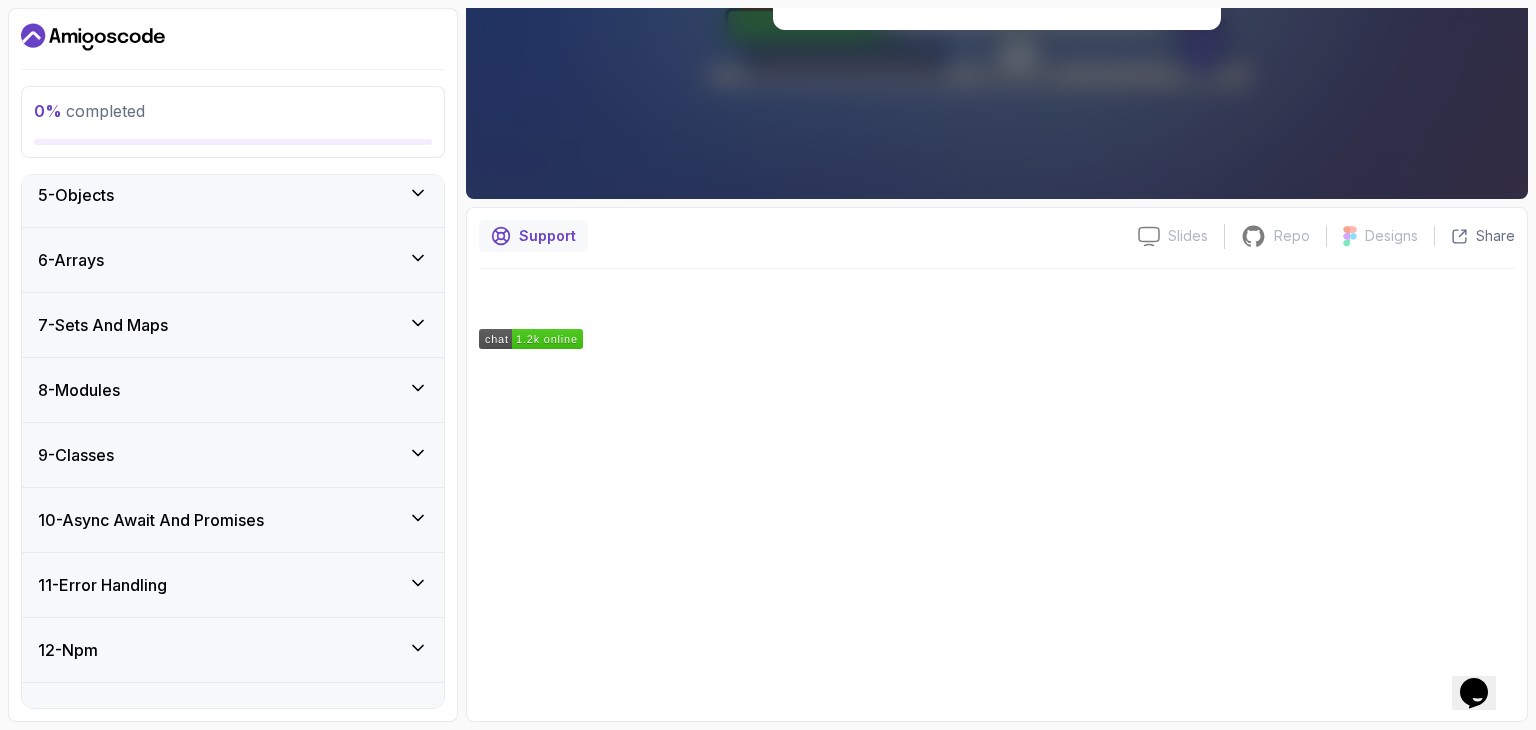 scroll, scrollTop: 0, scrollLeft: 0, axis: both 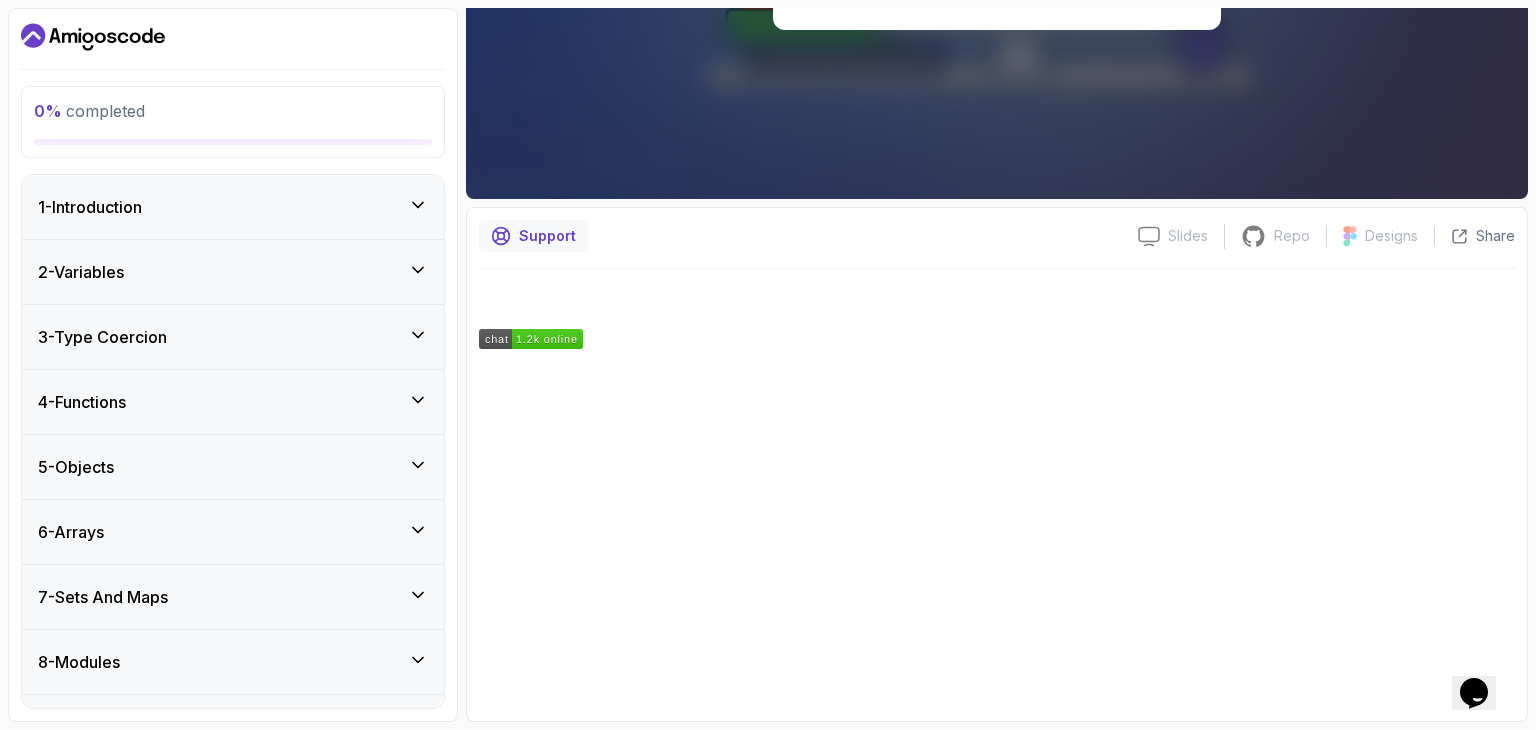 click on "1  -  Introduction" at bounding box center (233, 207) 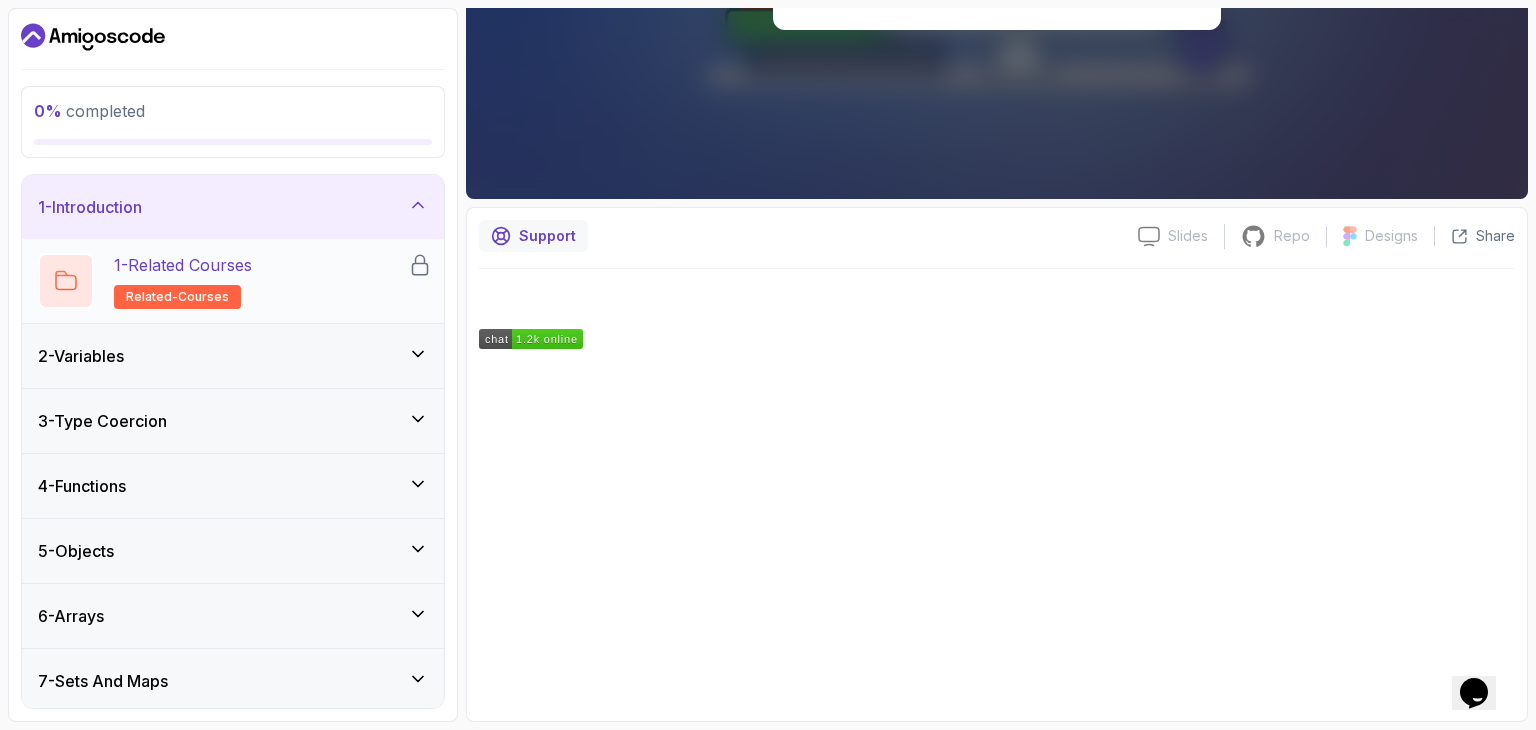 click on "1  -  Related Courses related-courses" at bounding box center [223, 281] 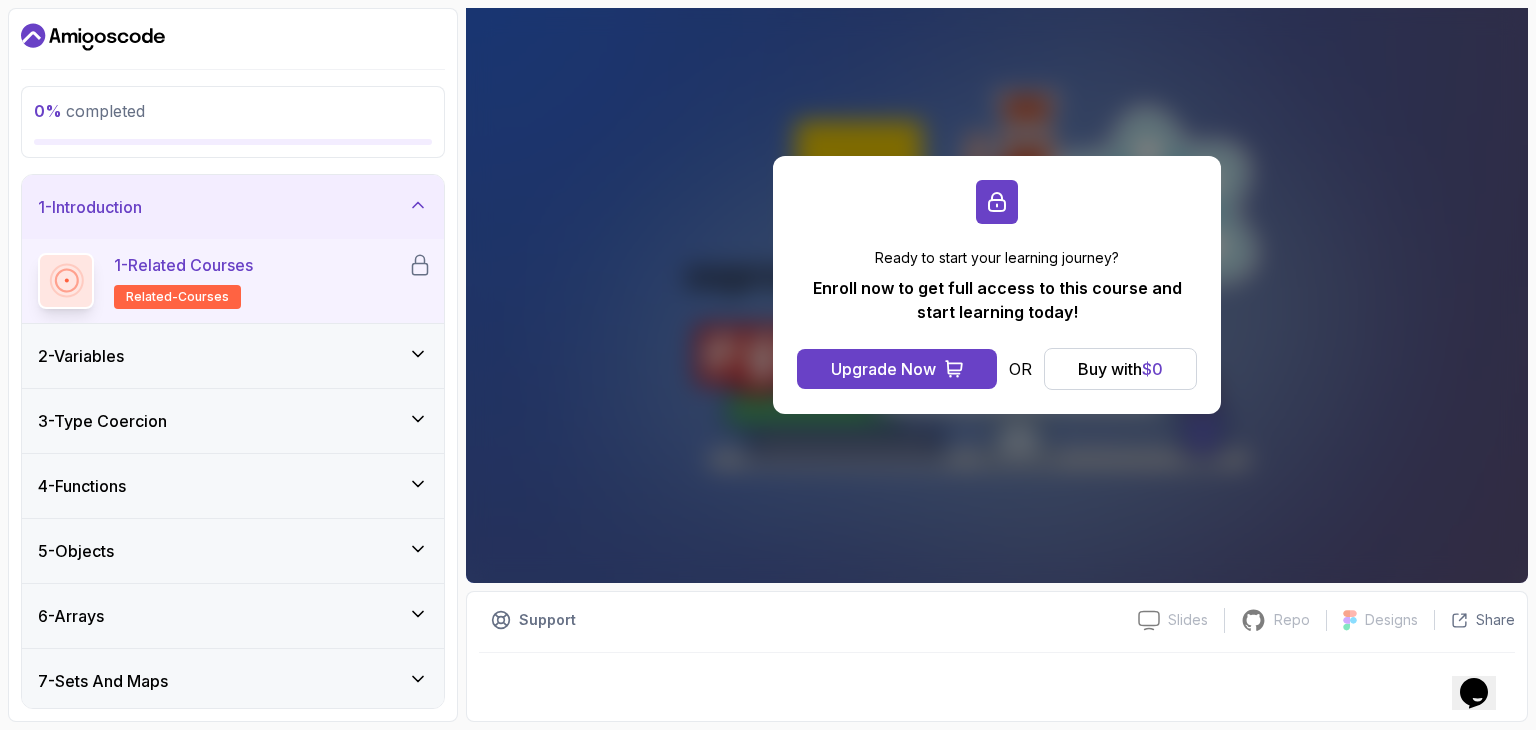 scroll, scrollTop: 192, scrollLeft: 0, axis: vertical 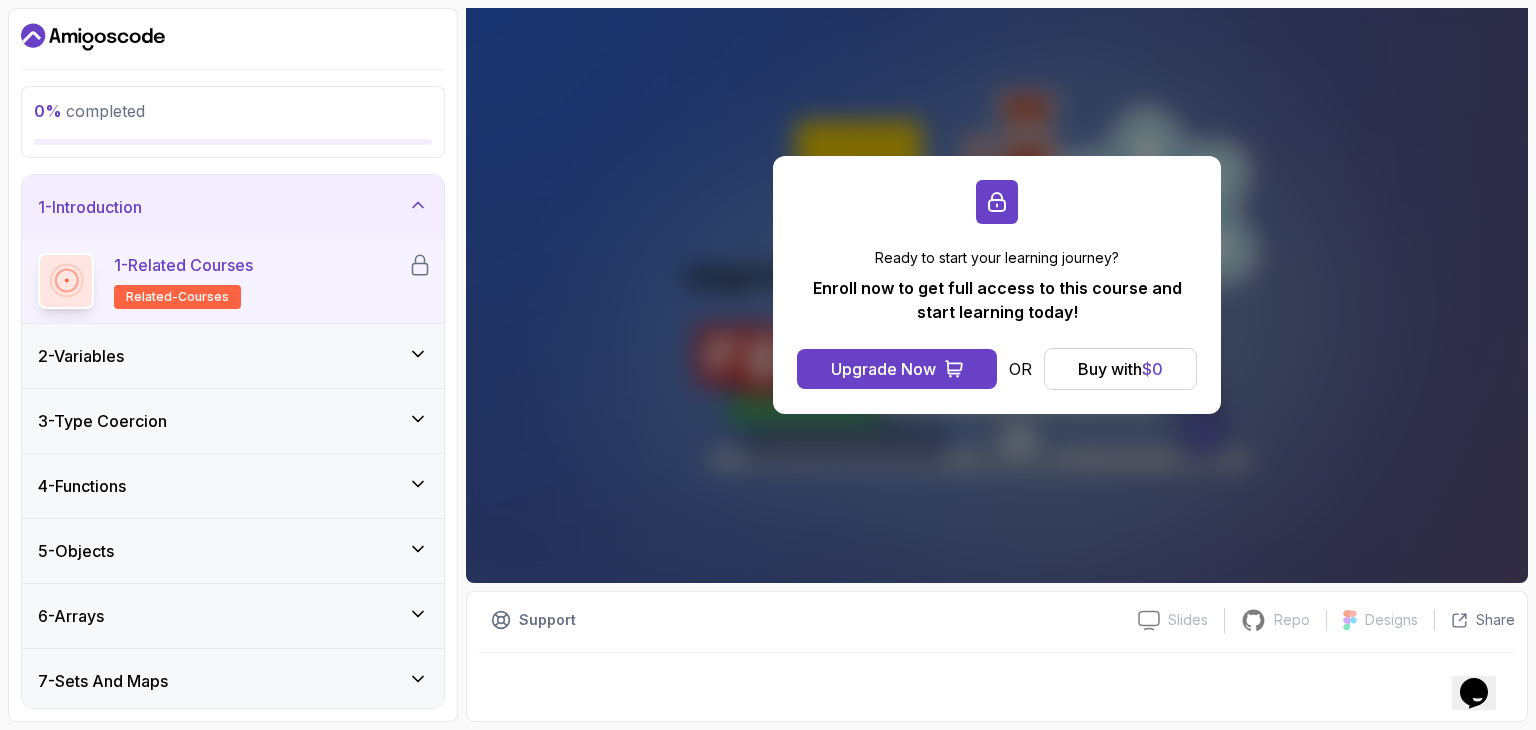 click on "2  -  Variables" at bounding box center (233, 356) 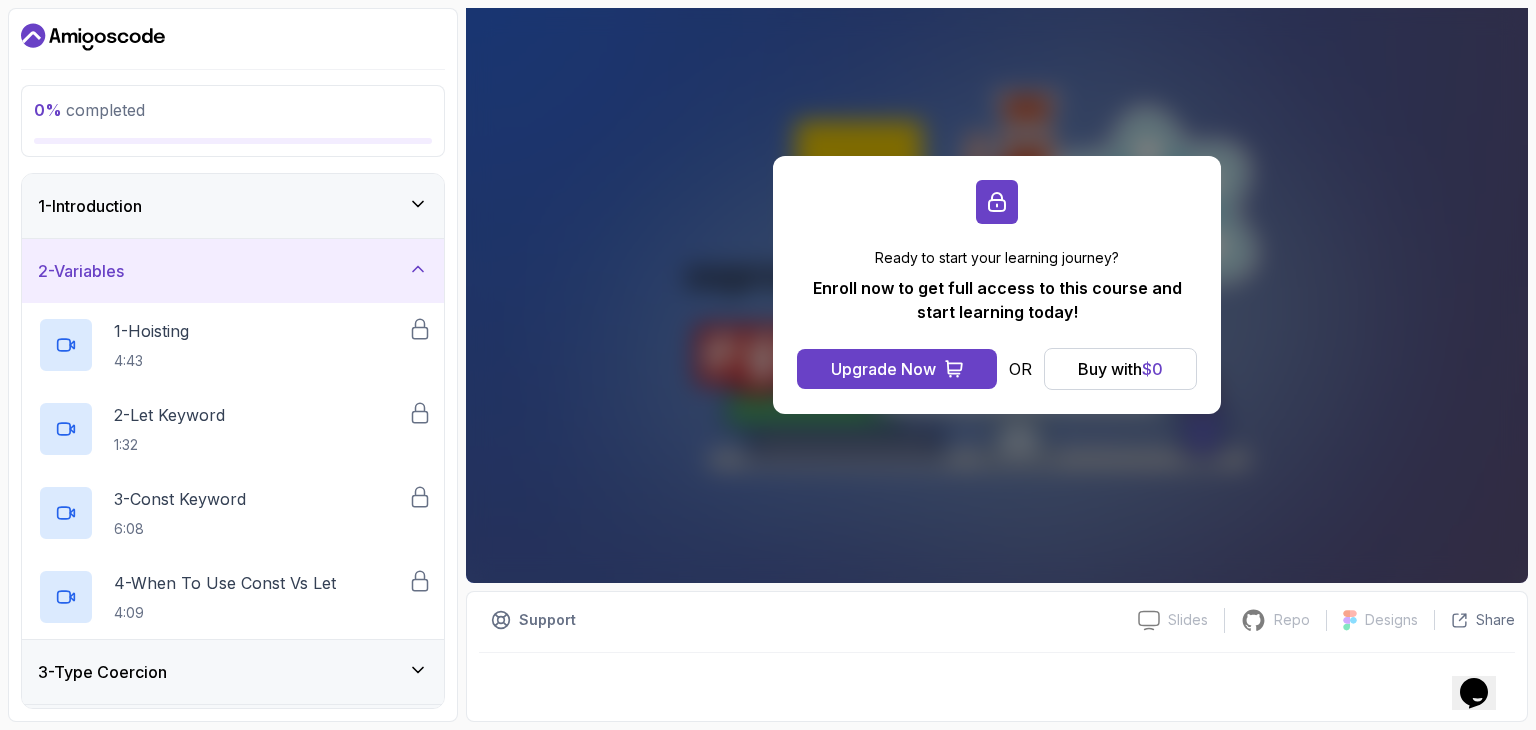 click on "2  -  Variables" at bounding box center [233, 271] 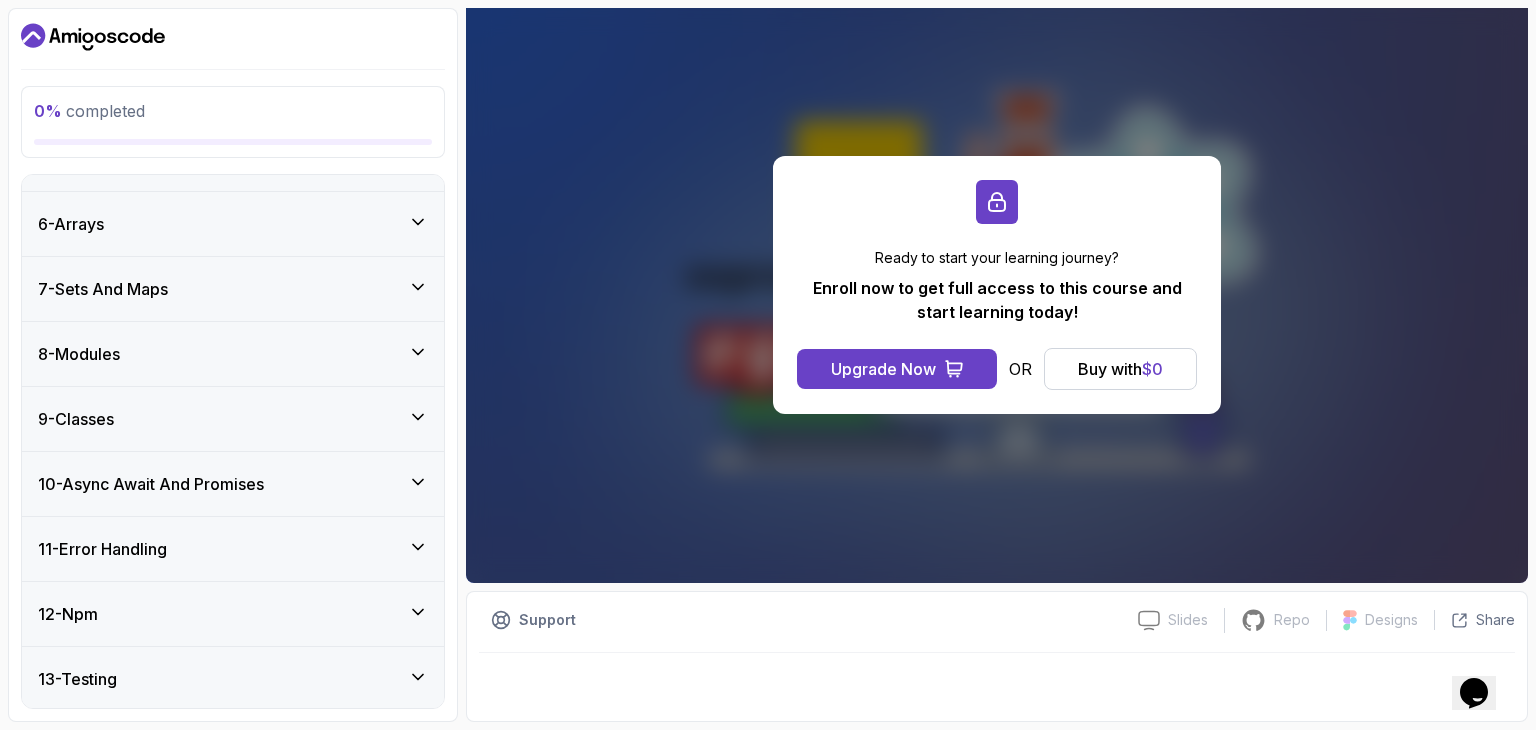 scroll, scrollTop: 372, scrollLeft: 0, axis: vertical 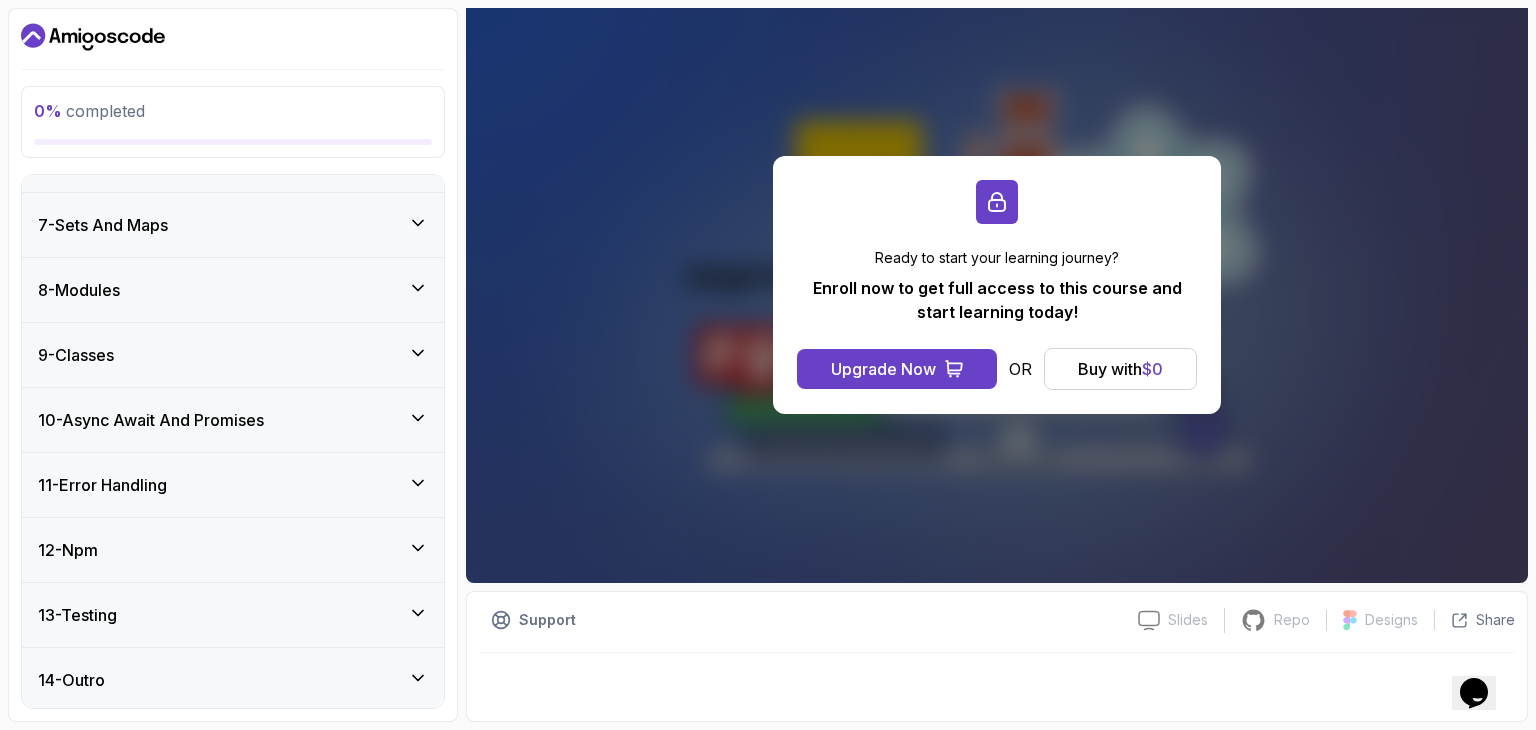 click on "14  -  Outro" at bounding box center (233, 680) 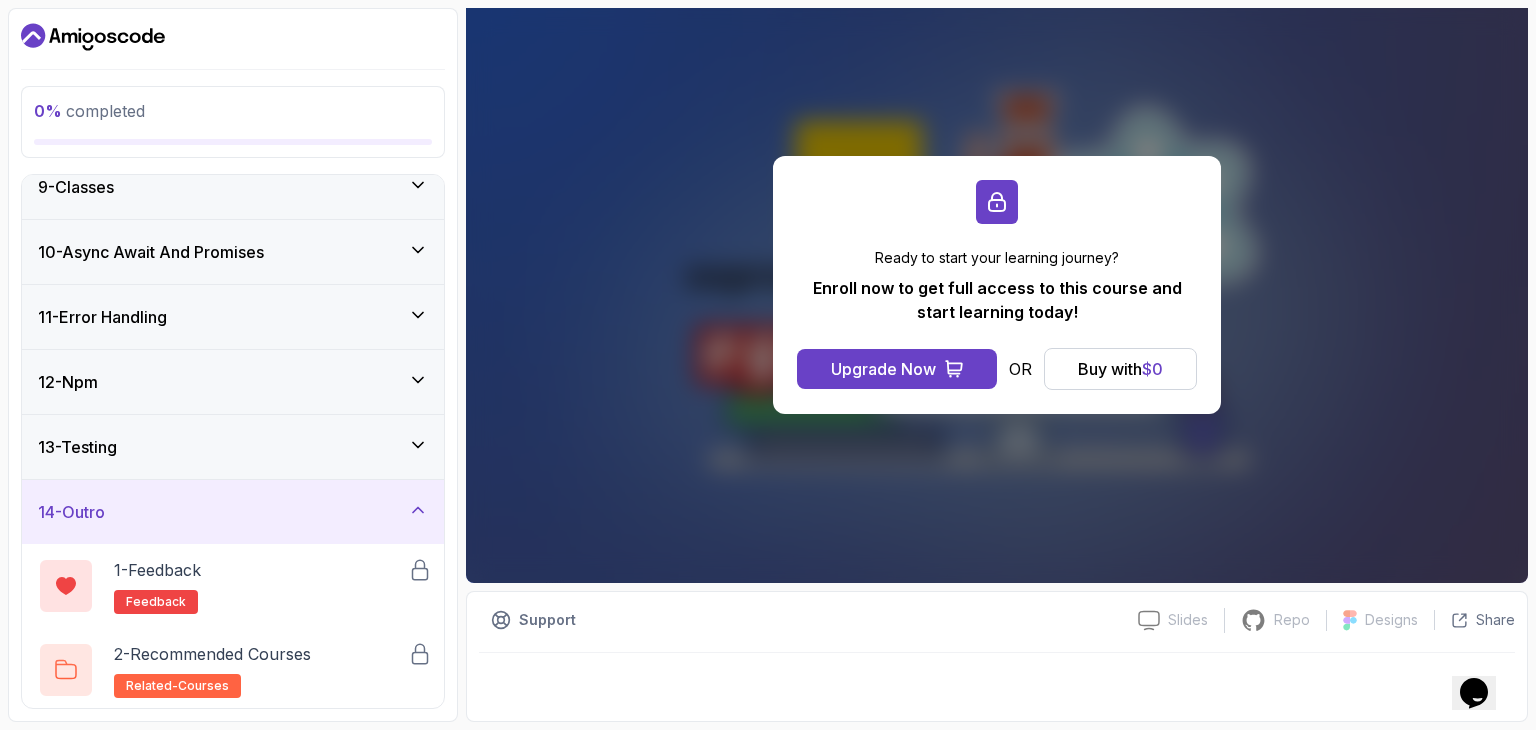 click on "14  -  Outro" at bounding box center (233, 512) 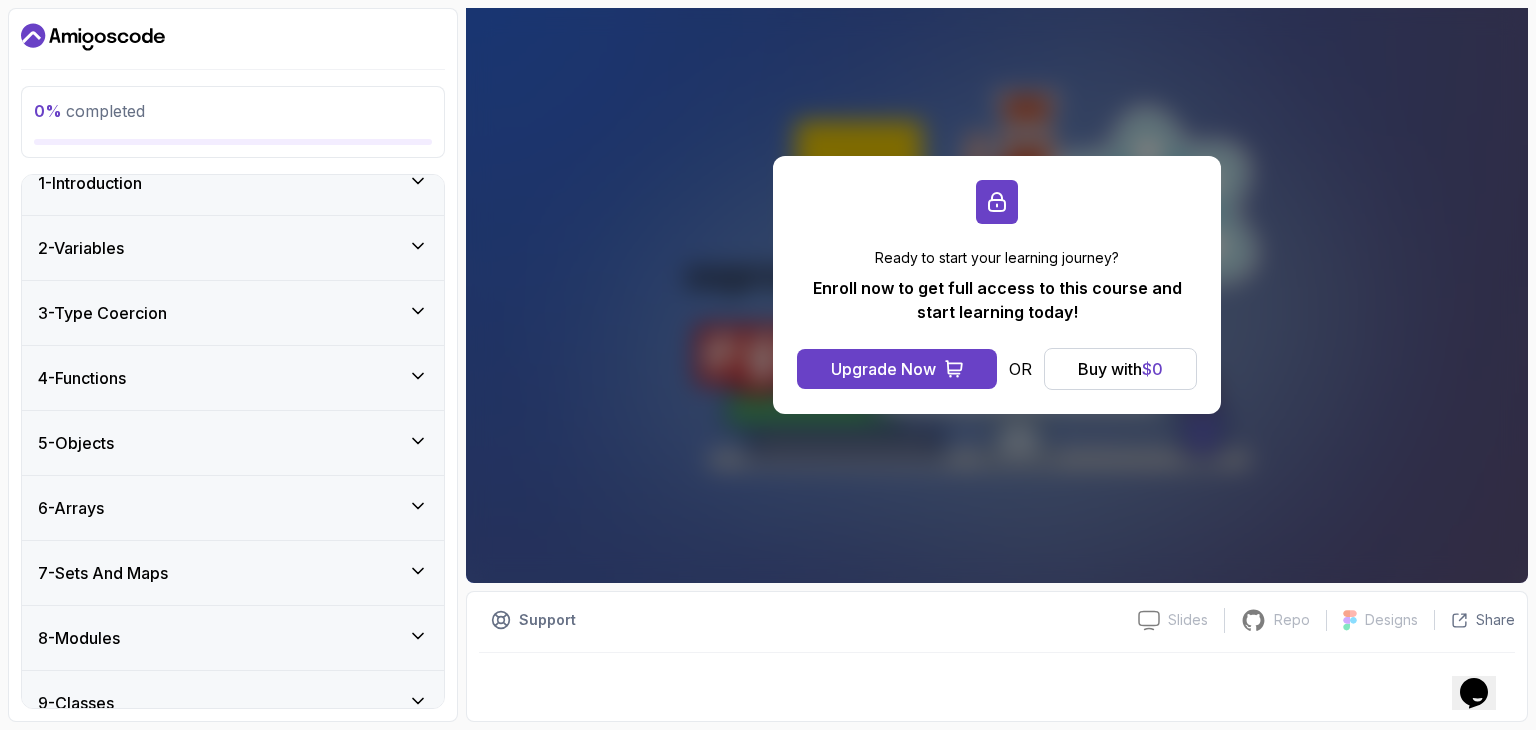 scroll, scrollTop: 0, scrollLeft: 0, axis: both 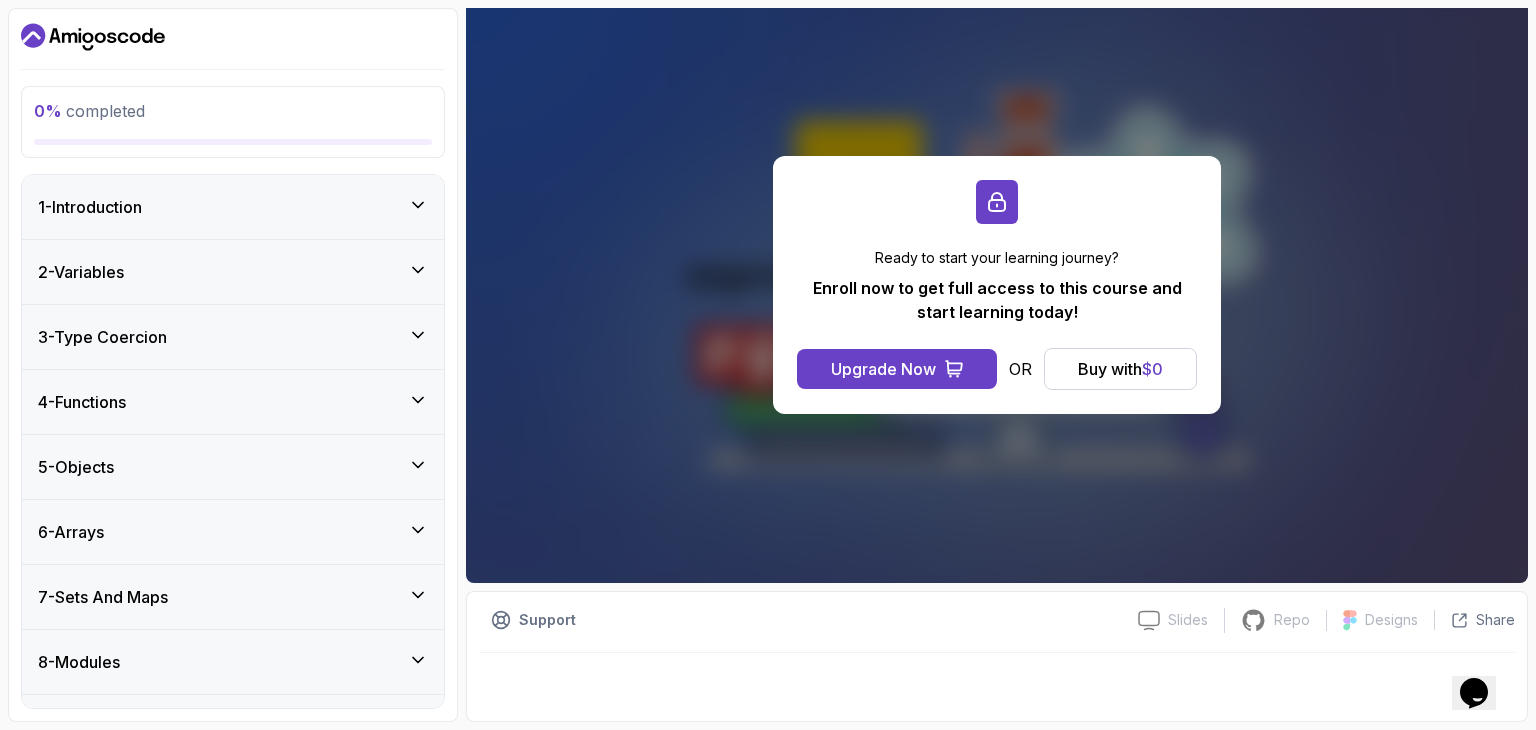 click on "4  -  Functions" at bounding box center [233, 402] 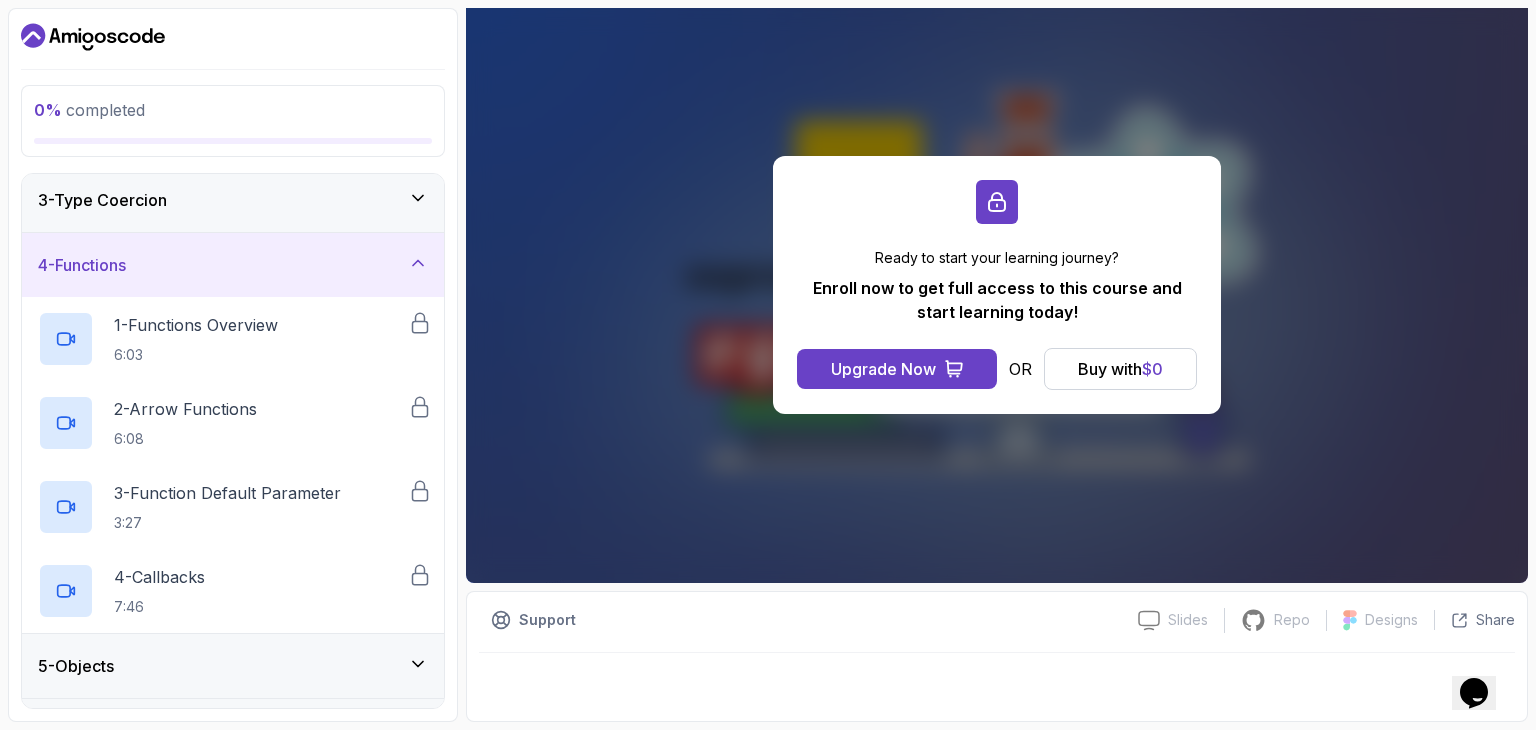 scroll, scrollTop: 100, scrollLeft: 0, axis: vertical 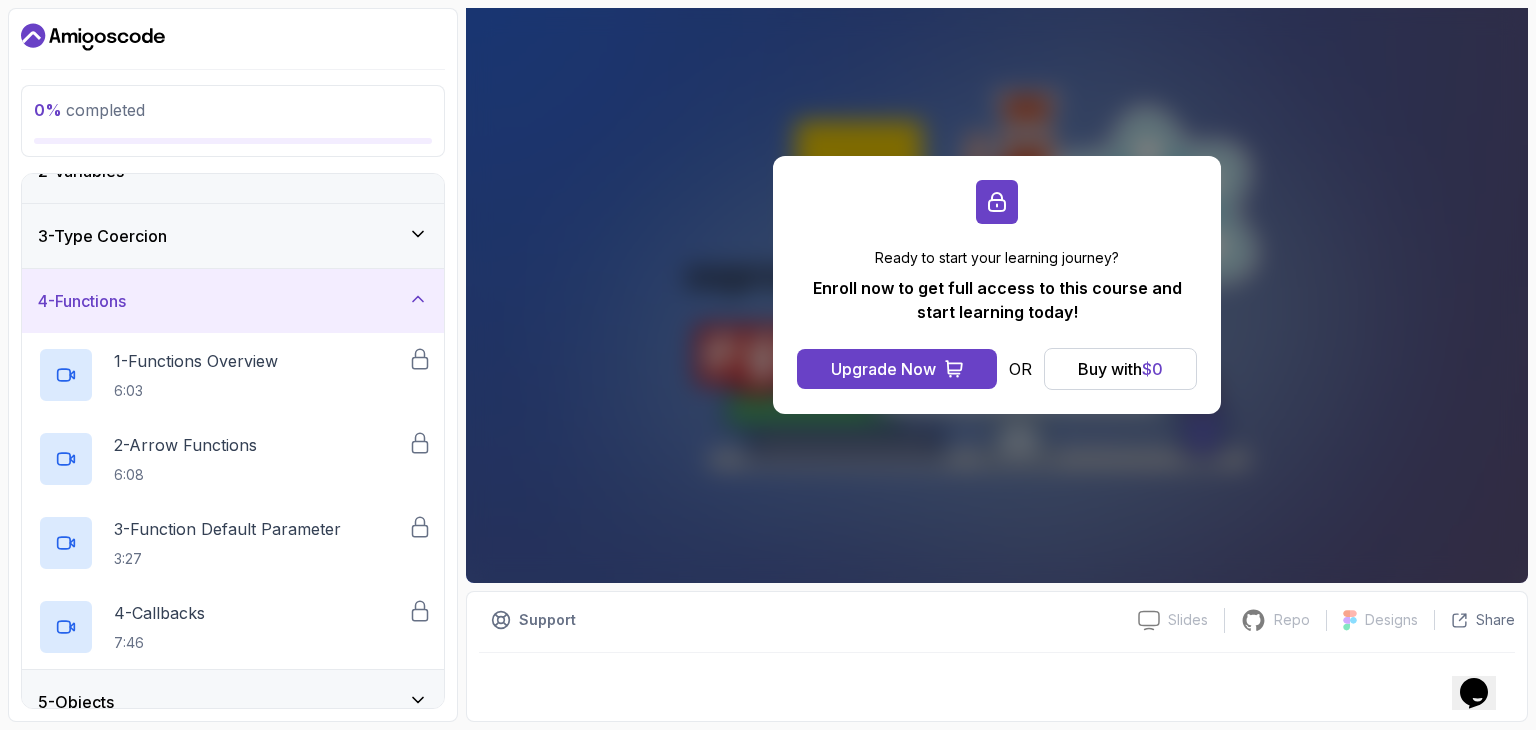 click on "4  -  Functions" at bounding box center (233, 301) 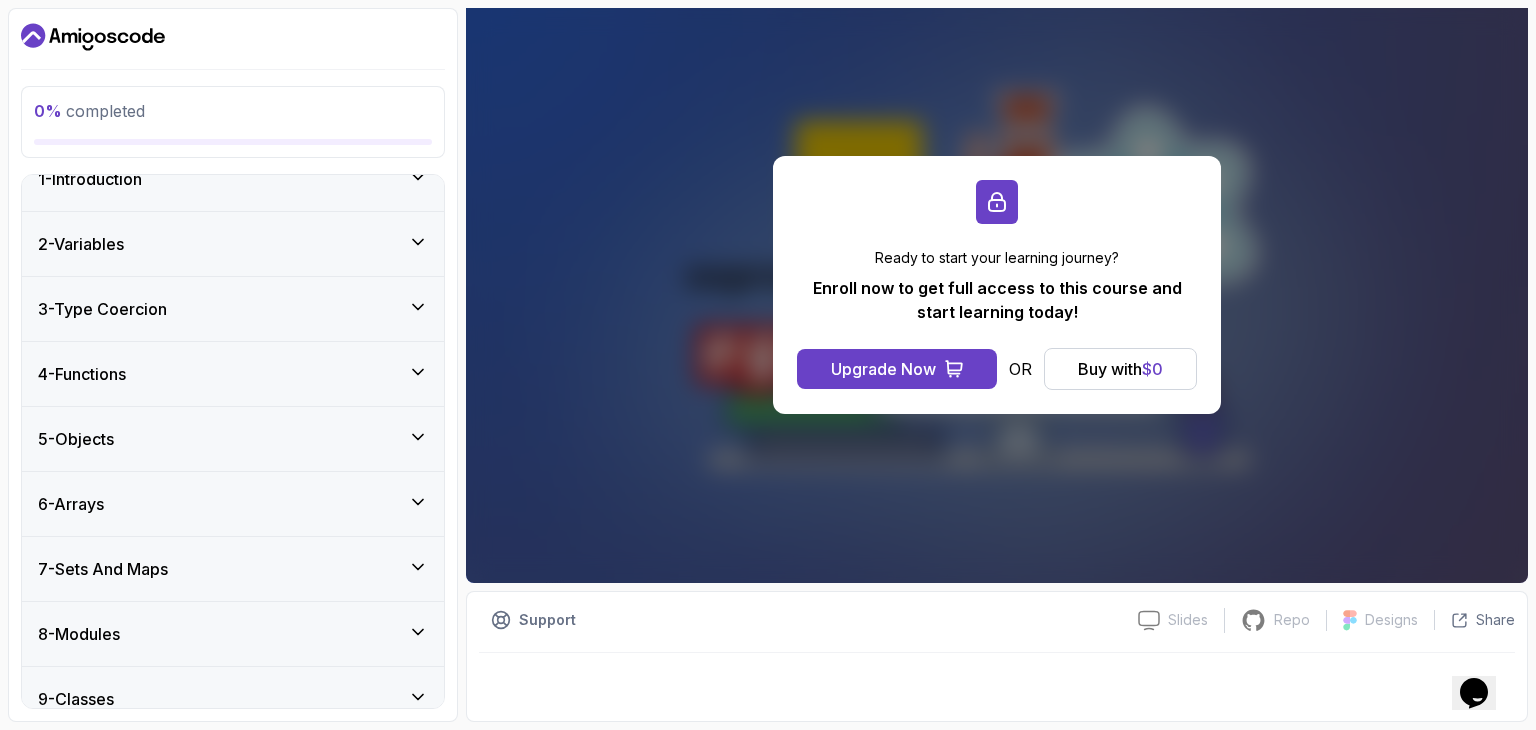 scroll, scrollTop: 0, scrollLeft: 0, axis: both 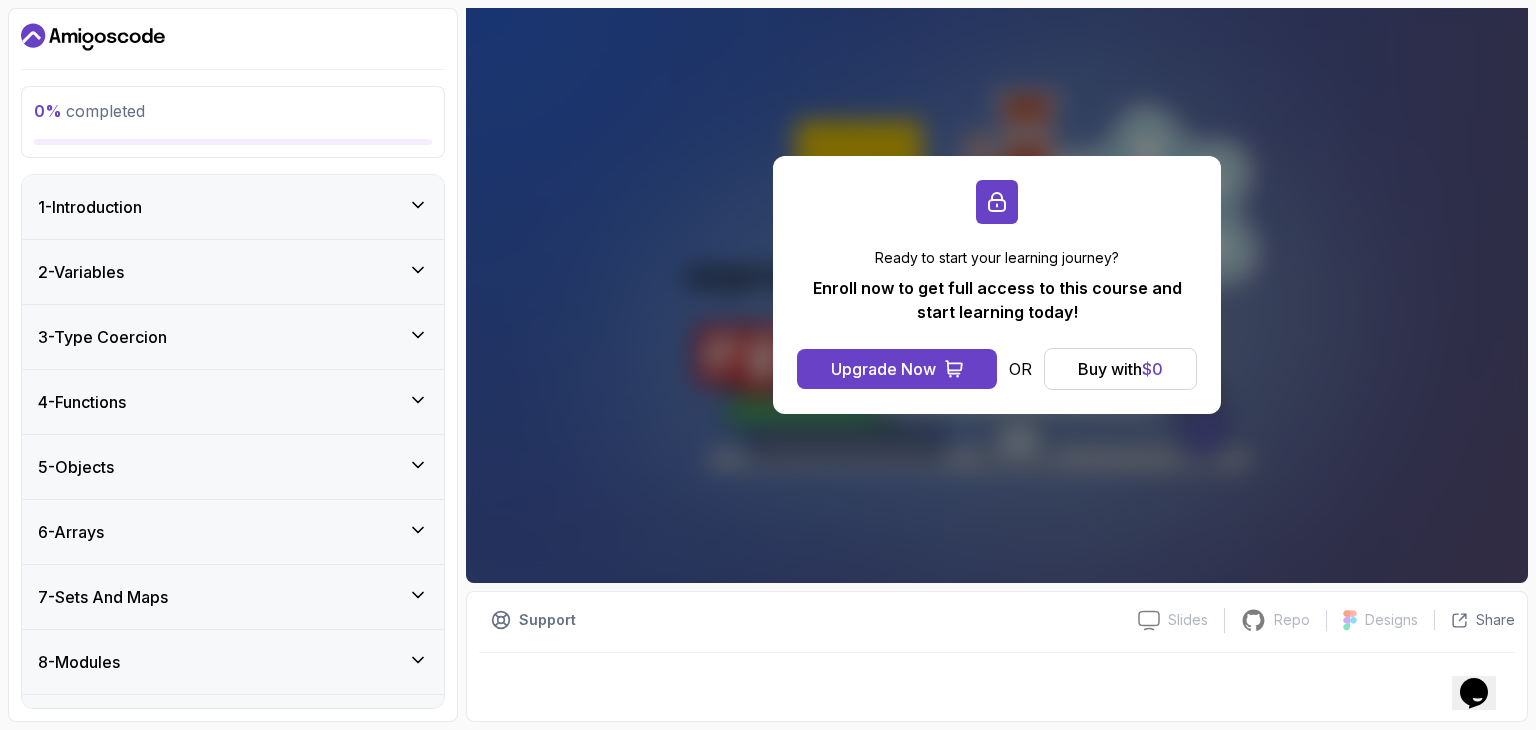 click on "2  -  Variables" at bounding box center [233, 272] 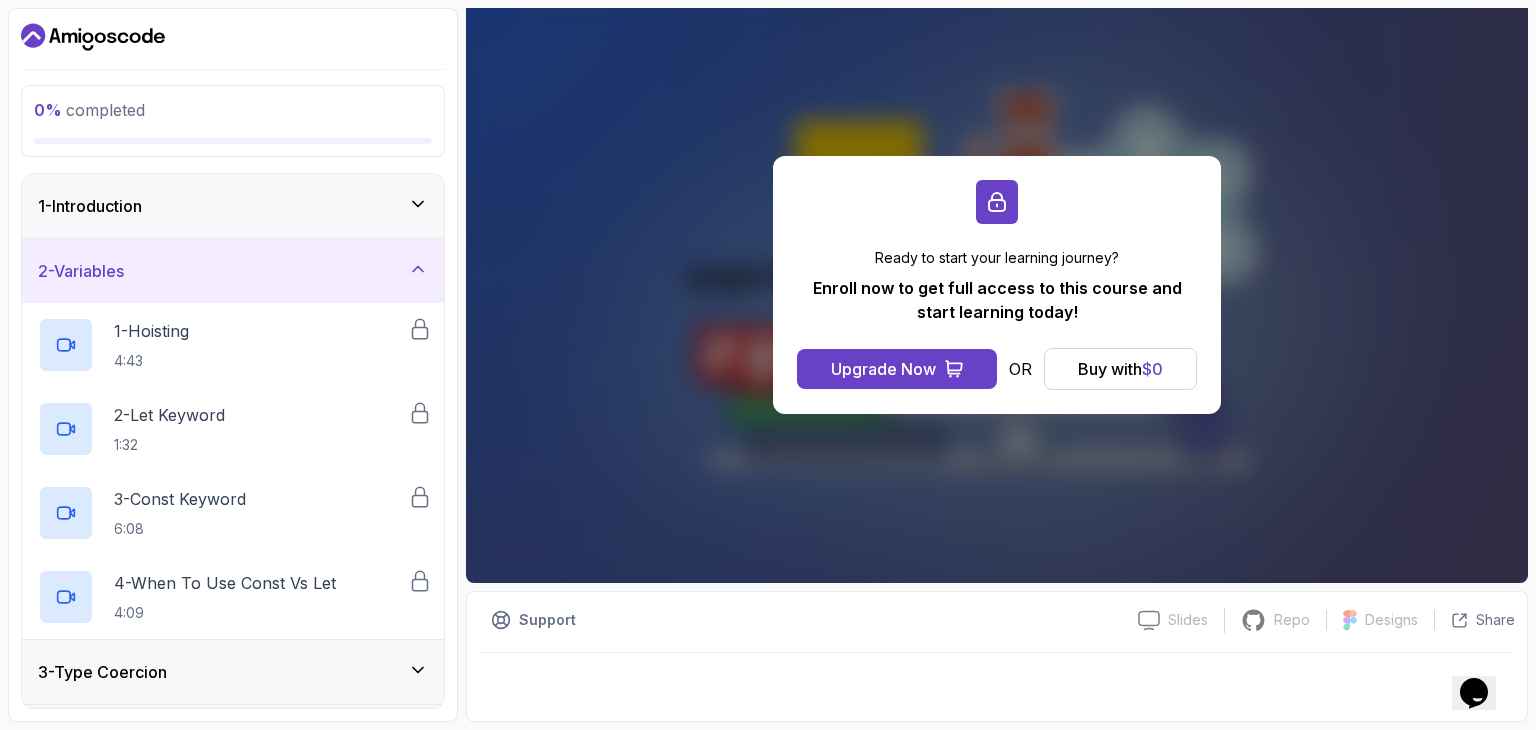 click on "2  -  Variables" at bounding box center (233, 271) 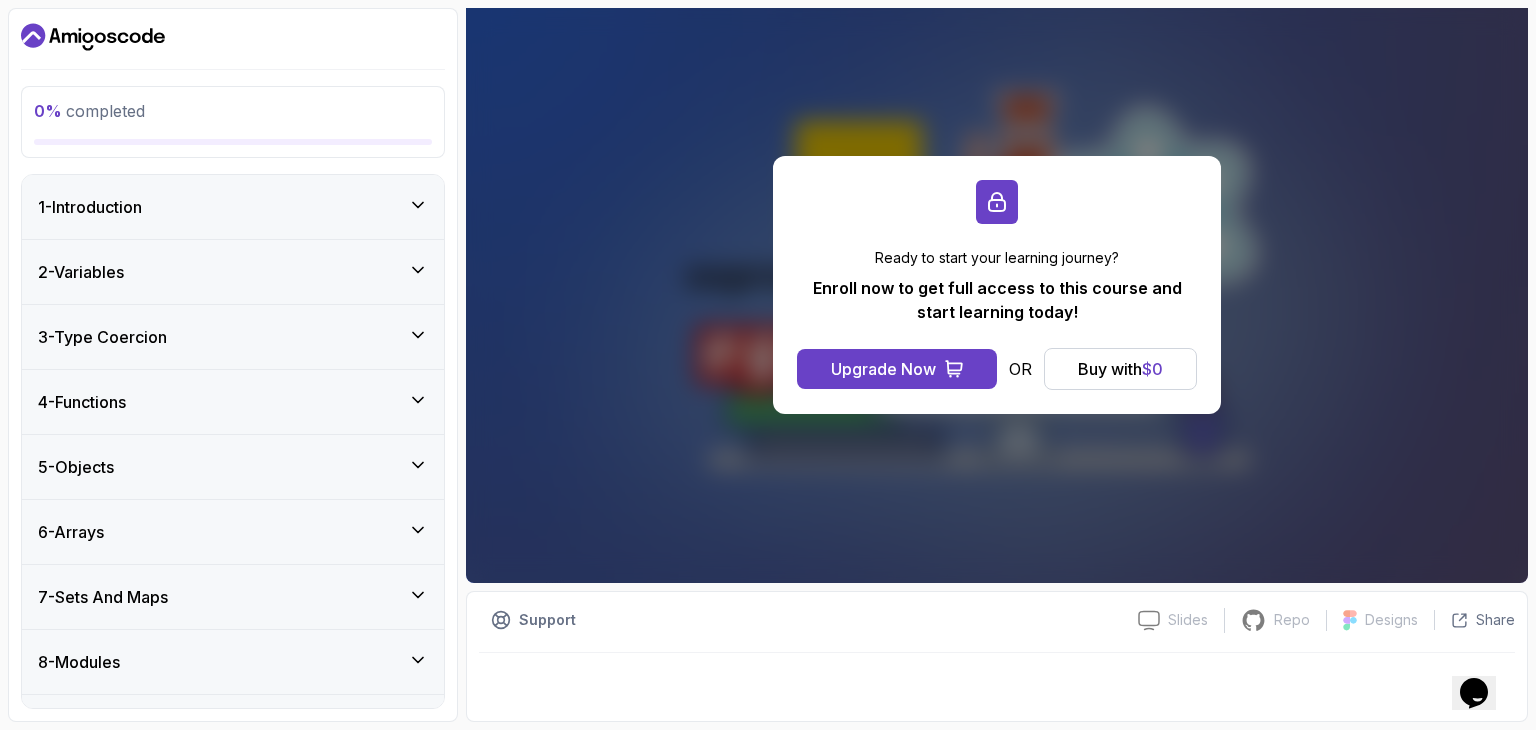 click on "1  -  Introduction" at bounding box center (233, 207) 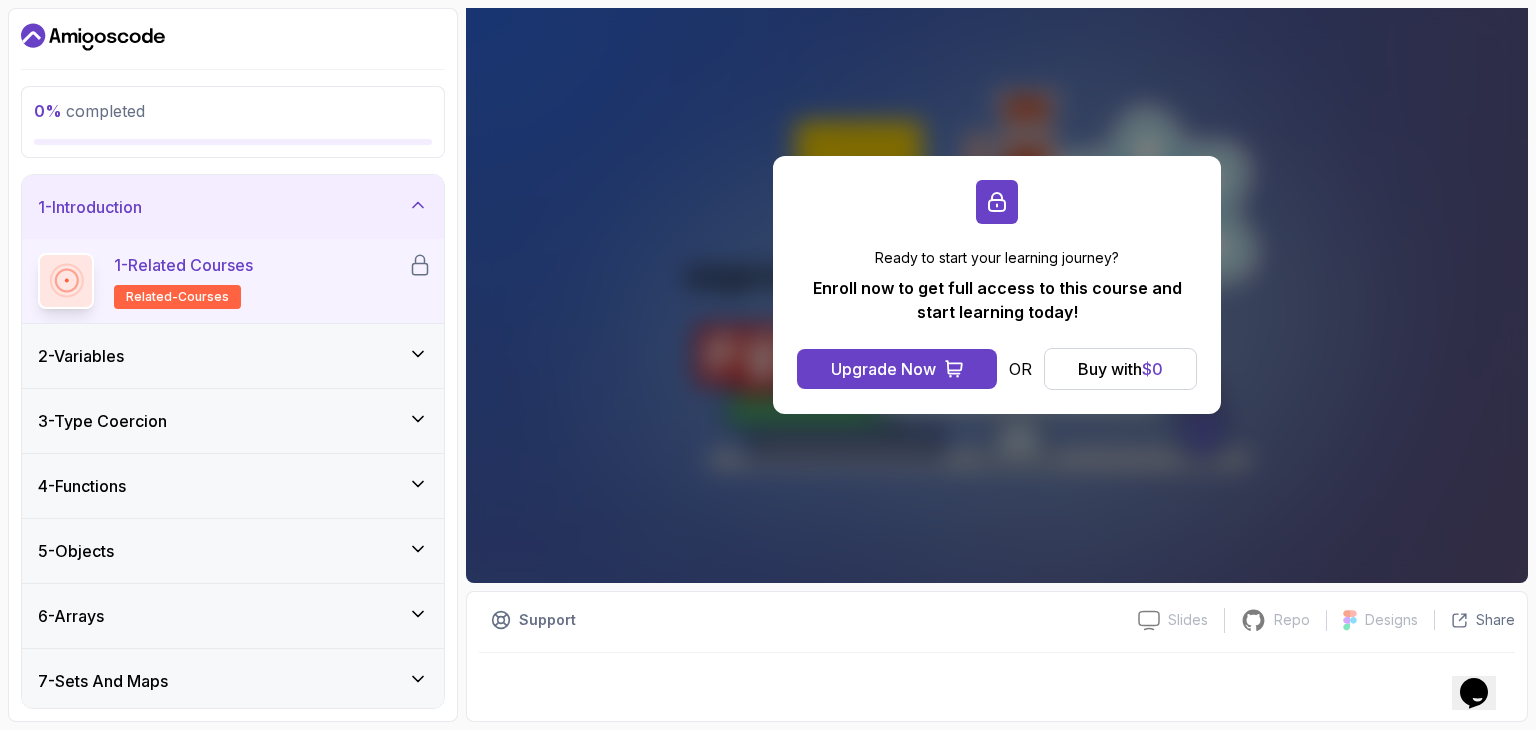 click on "1  -  Introduction" at bounding box center [233, 207] 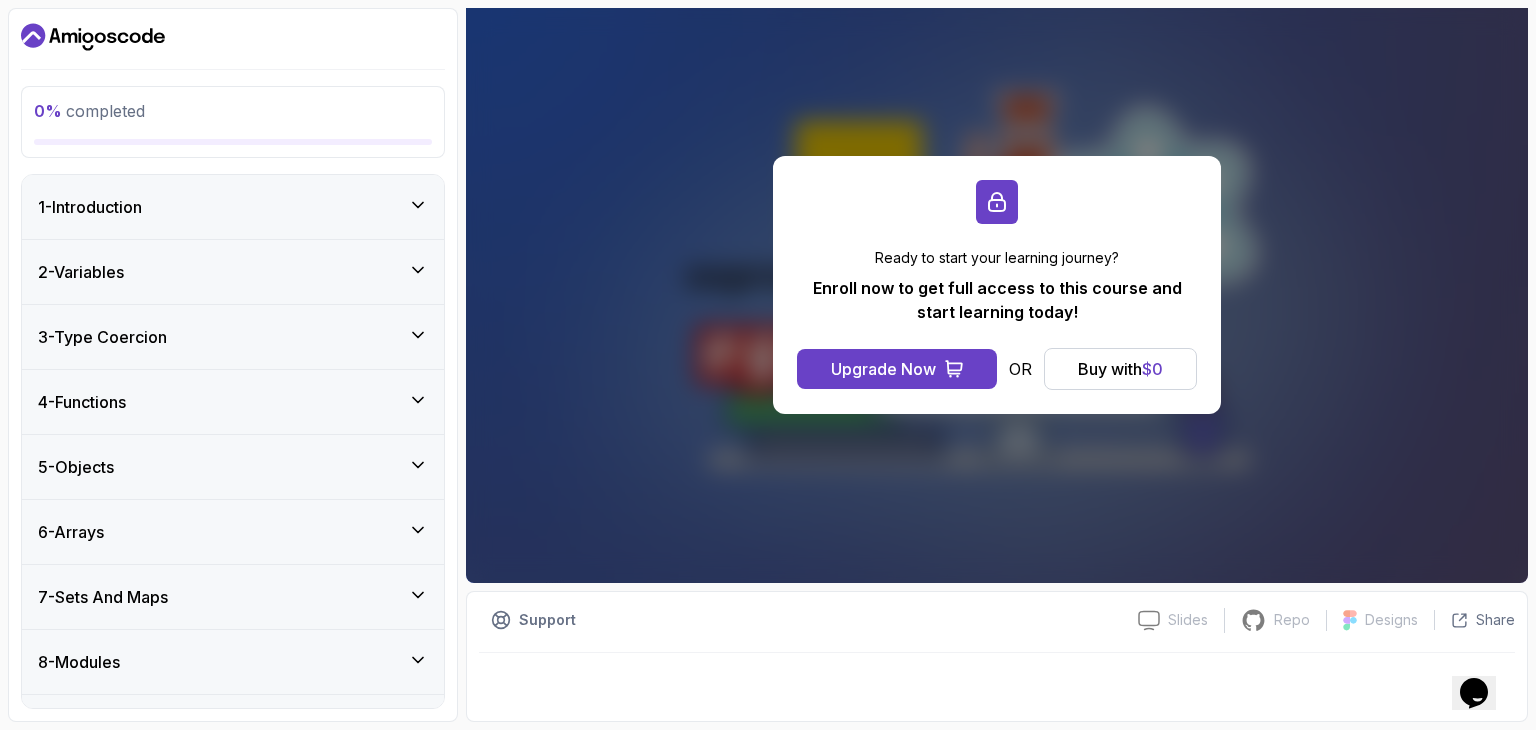 click on "0 % completed" at bounding box center [89, 111] 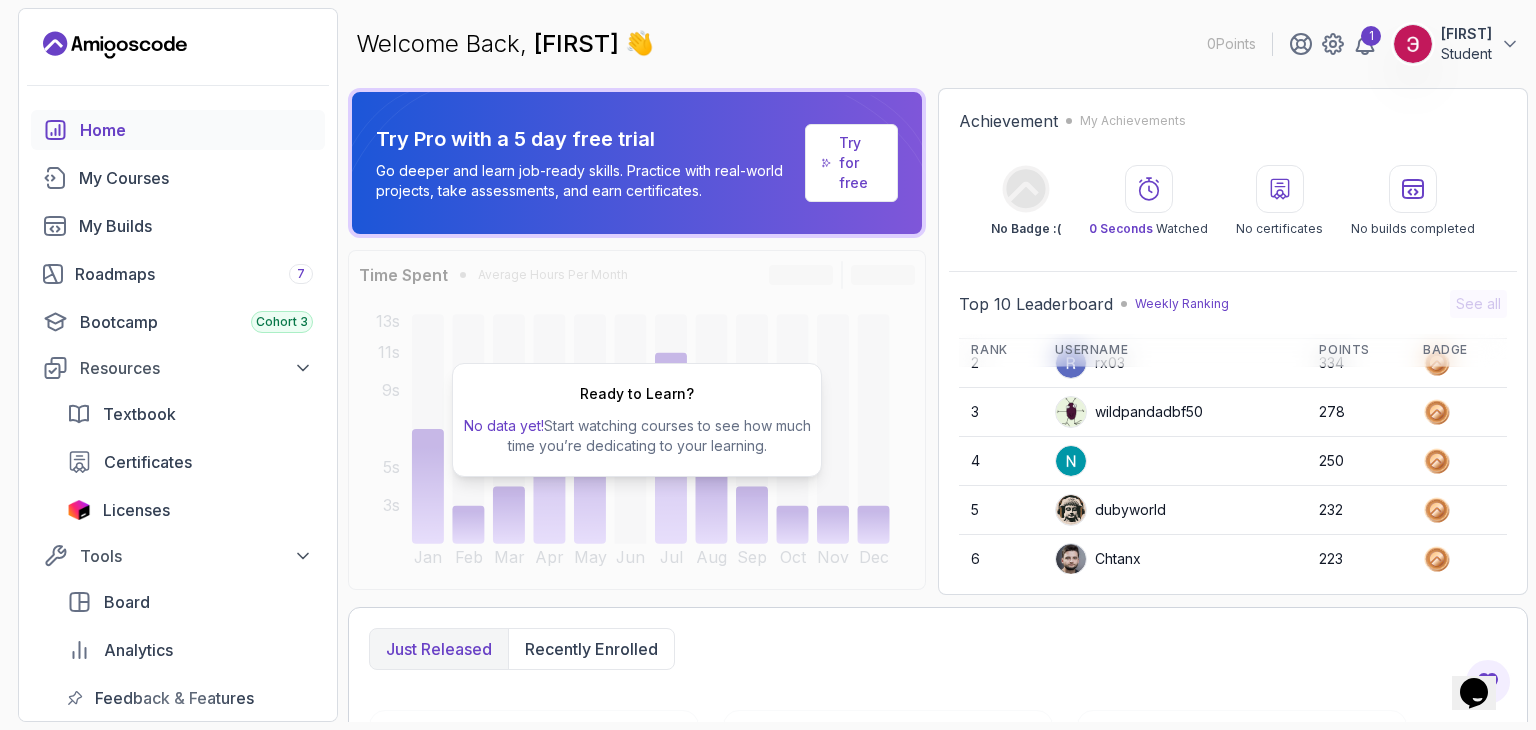 scroll, scrollTop: 0, scrollLeft: 0, axis: both 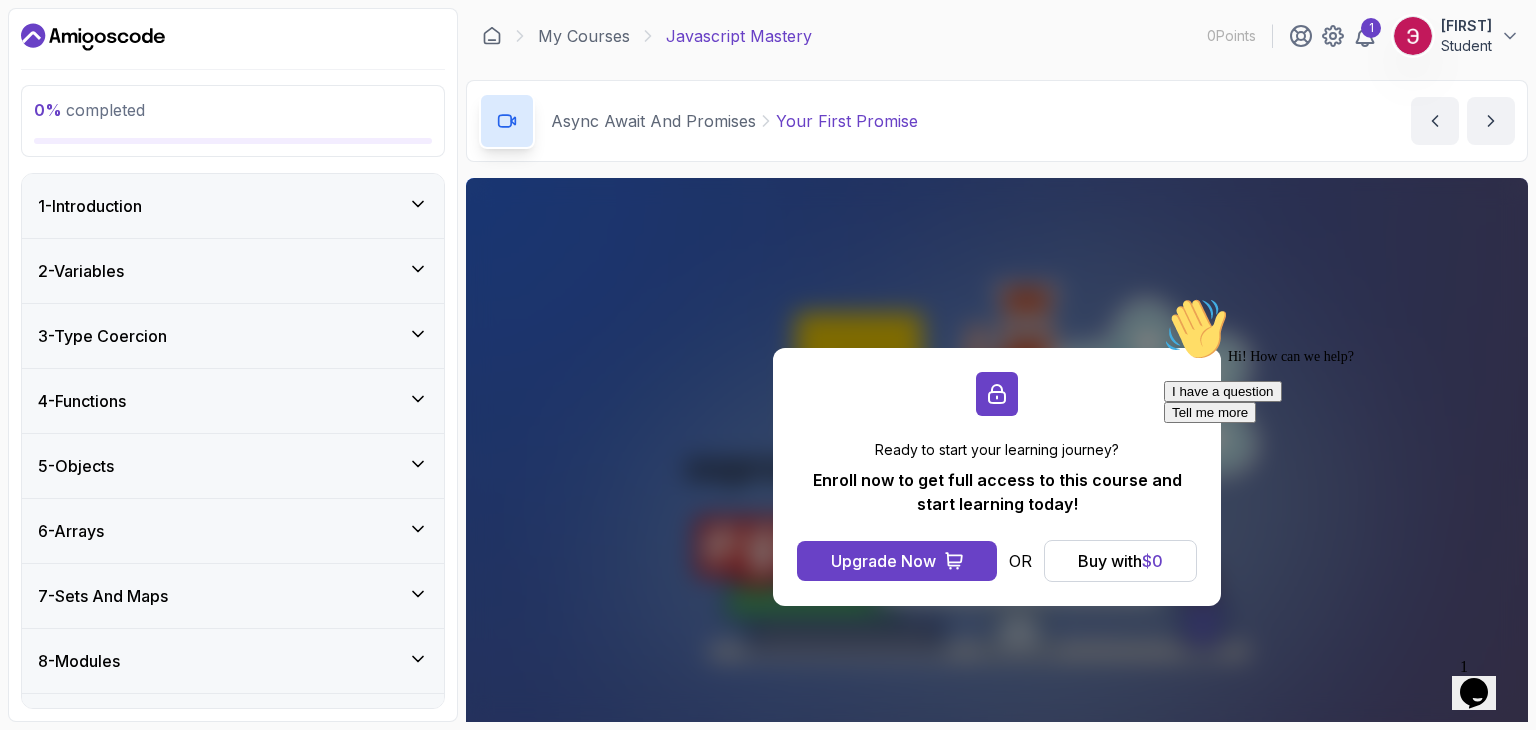 click on "1  -  Introduction" at bounding box center (233, 206) 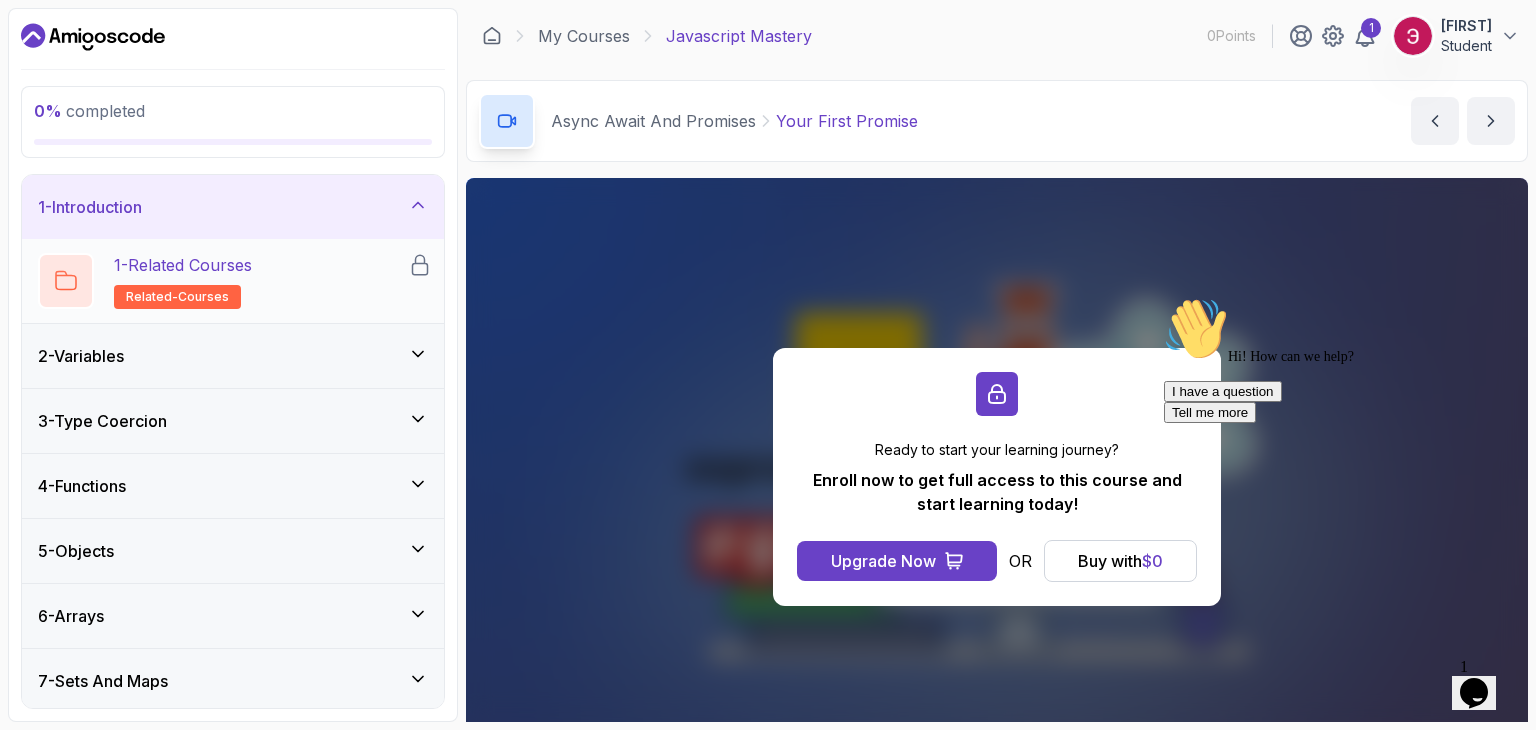 click on "related-courses" at bounding box center [177, 297] 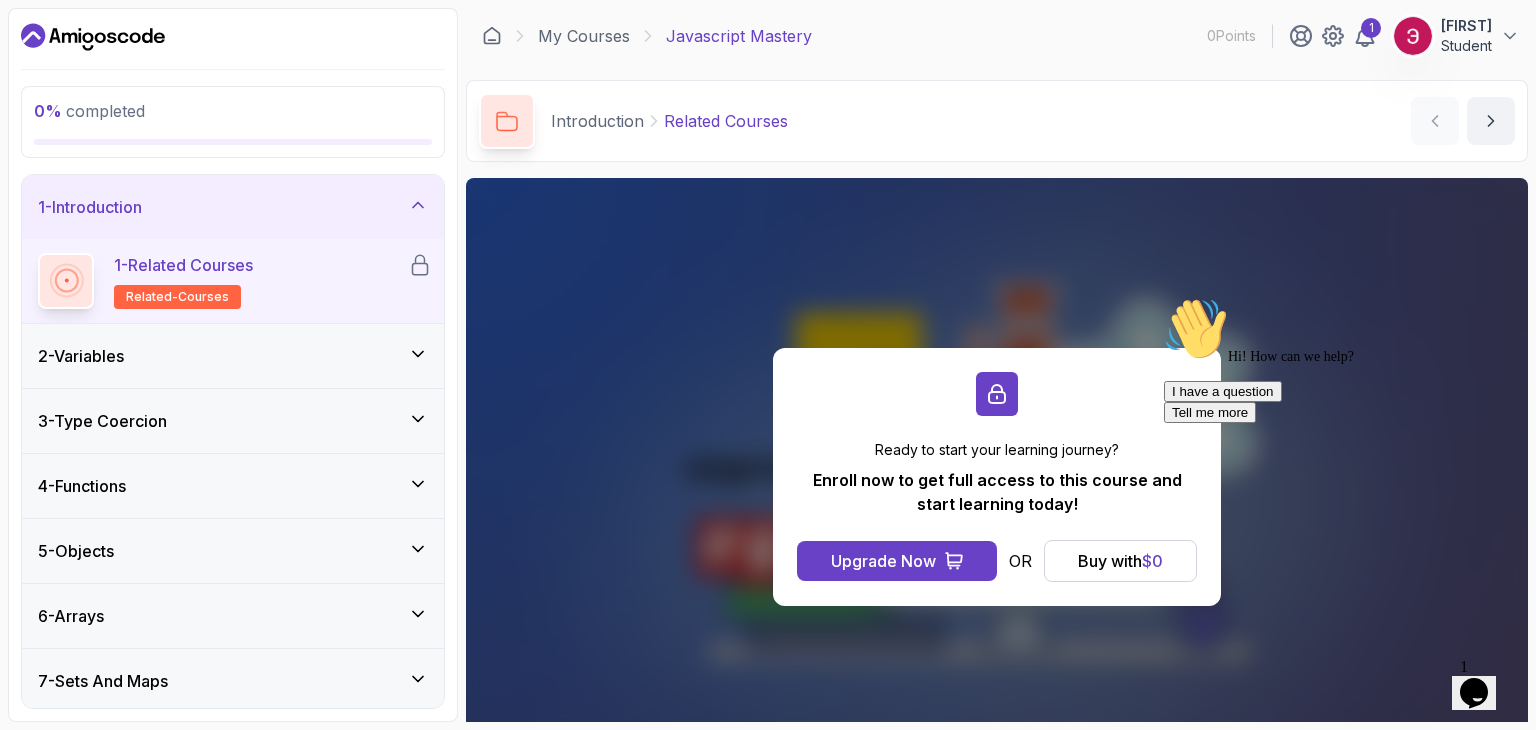 click on "2  -  Variables" at bounding box center (233, 356) 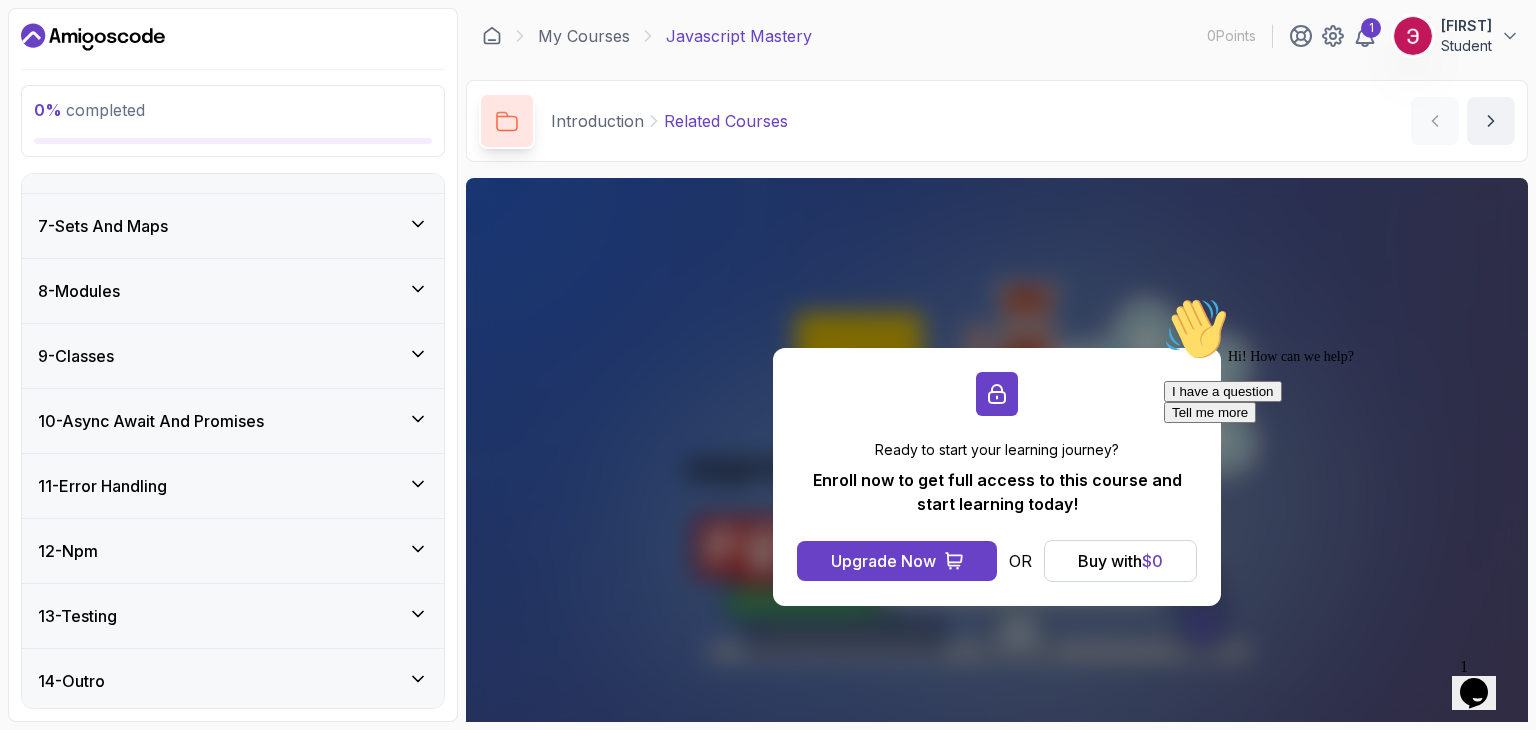 scroll, scrollTop: 708, scrollLeft: 0, axis: vertical 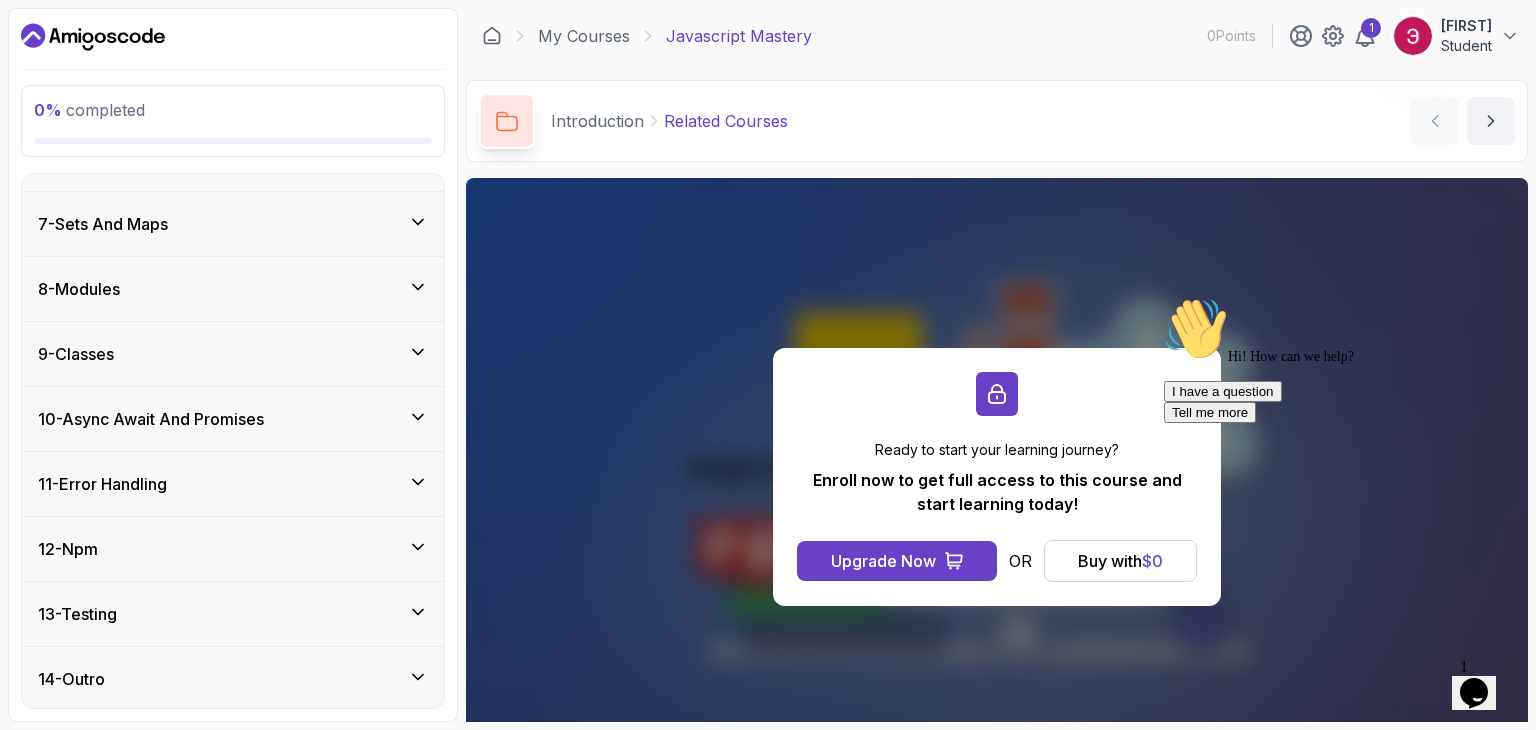 click on "14  -  Outro" at bounding box center (233, 679) 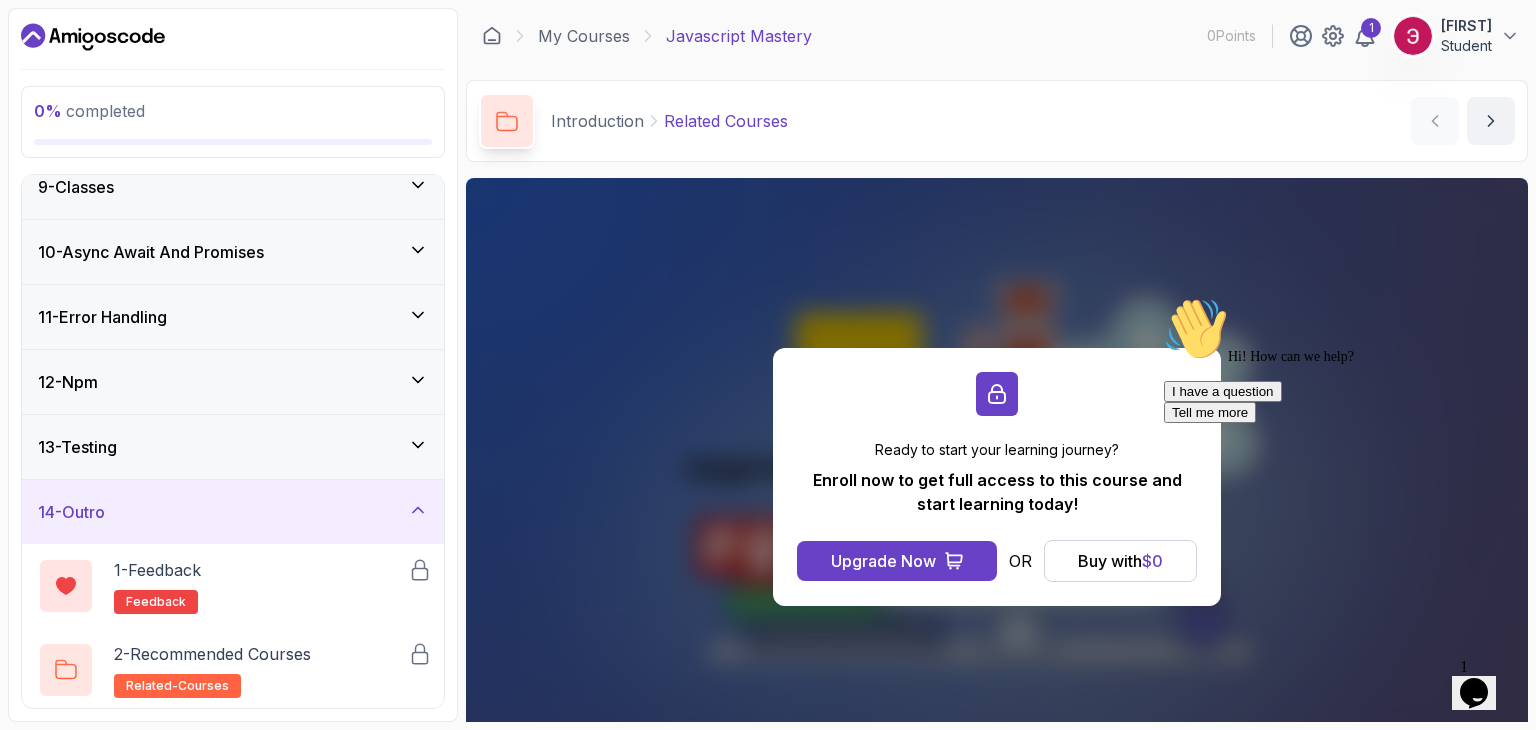 click on "14  -  Outro" at bounding box center [233, 512] 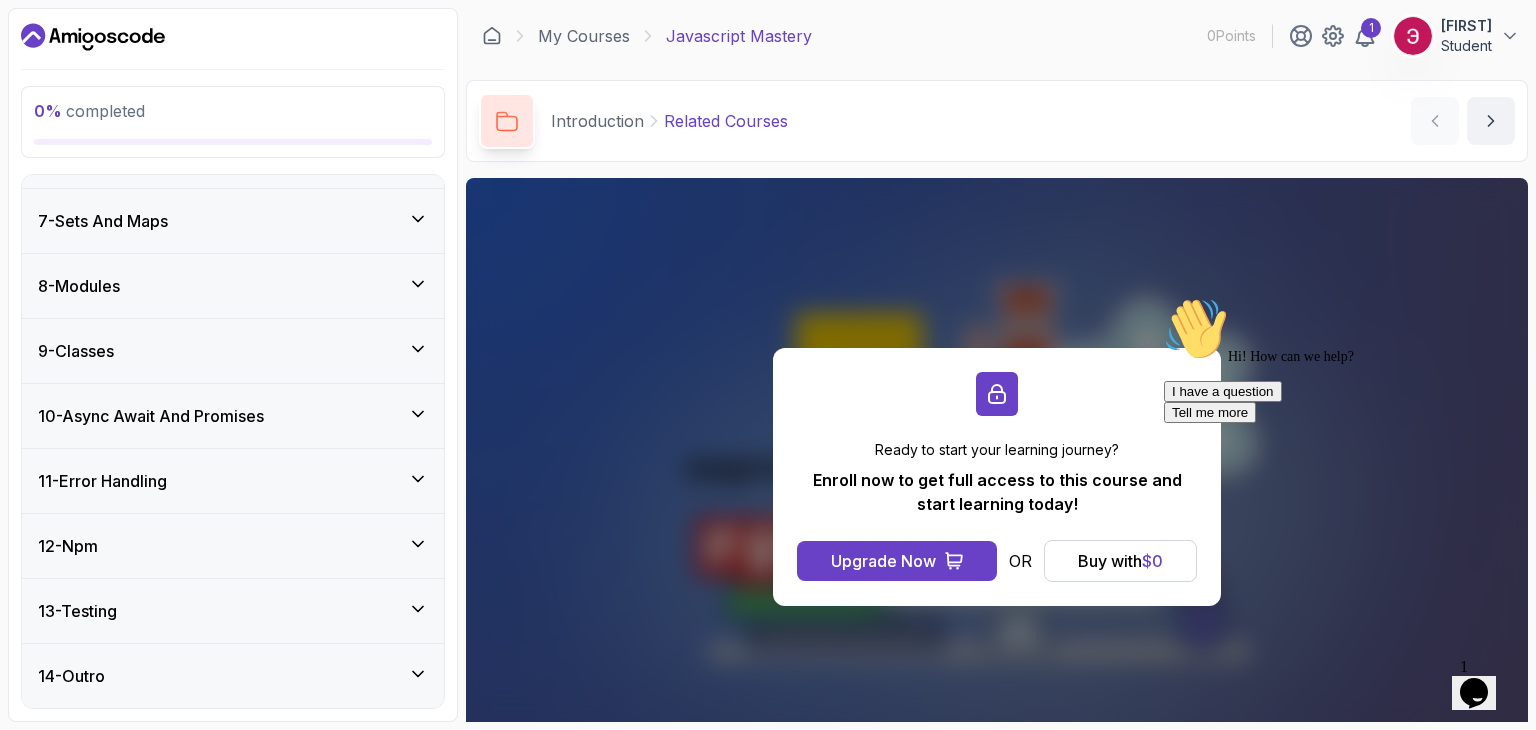 scroll, scrollTop: 372, scrollLeft: 0, axis: vertical 